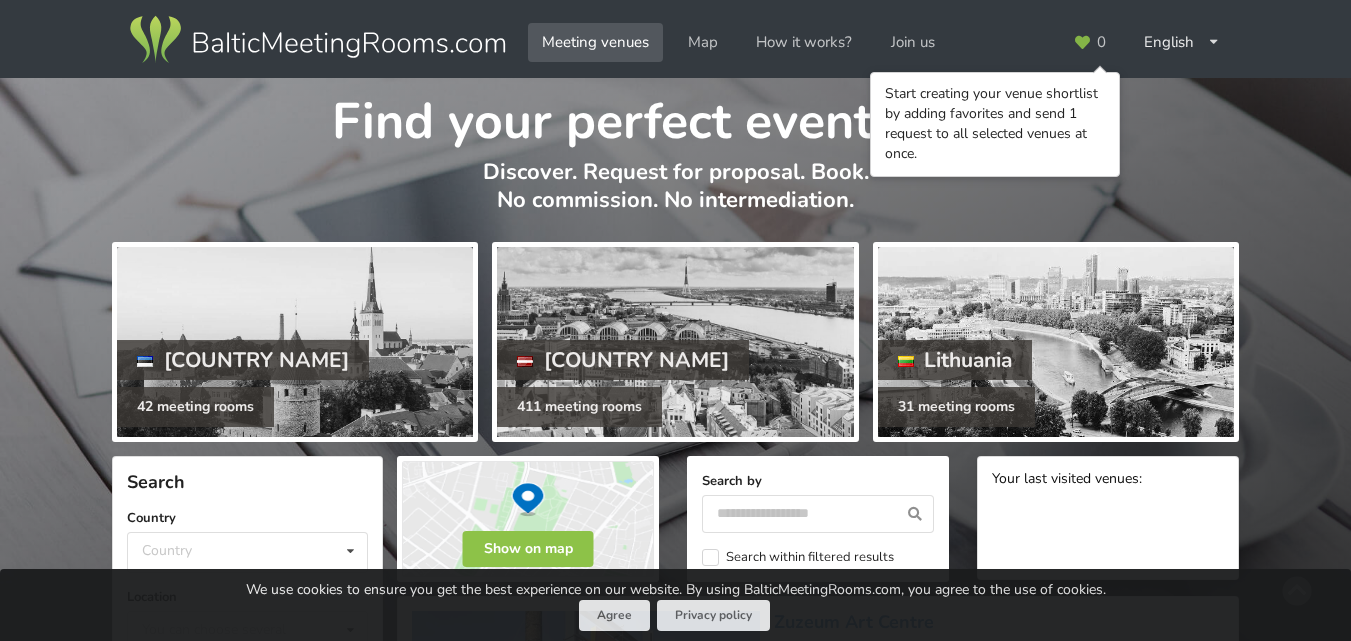 scroll, scrollTop: 0, scrollLeft: 0, axis: both 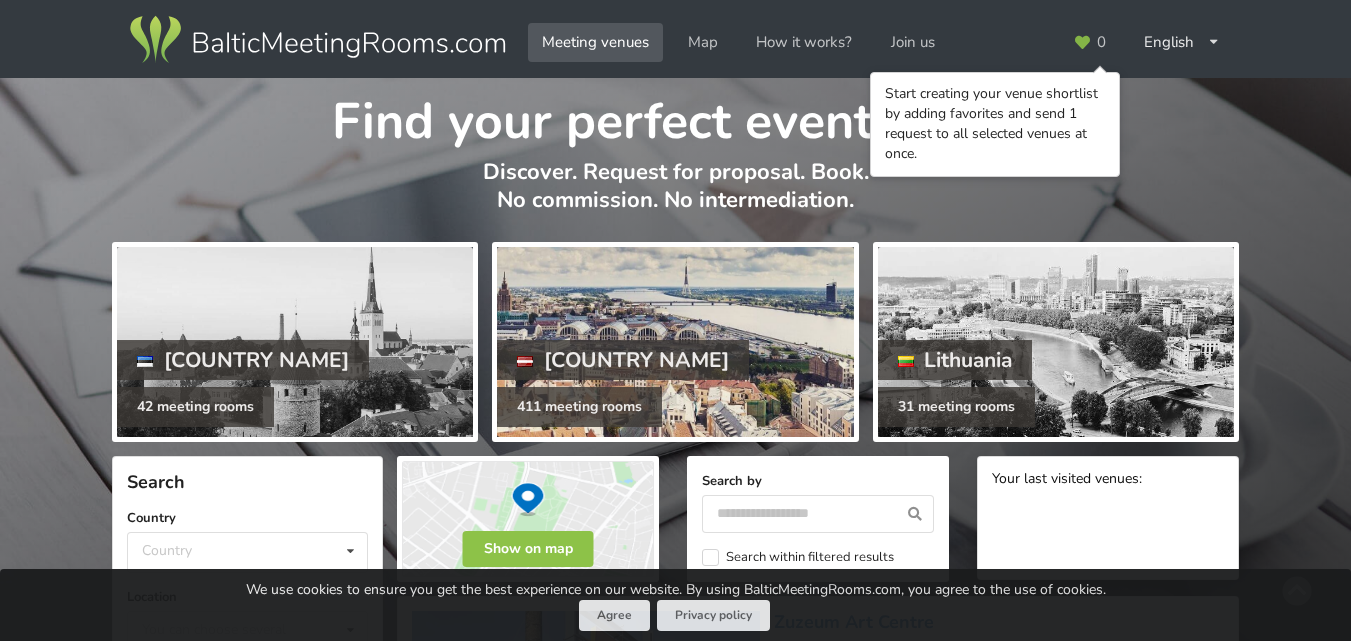 click at bounding box center [675, 342] 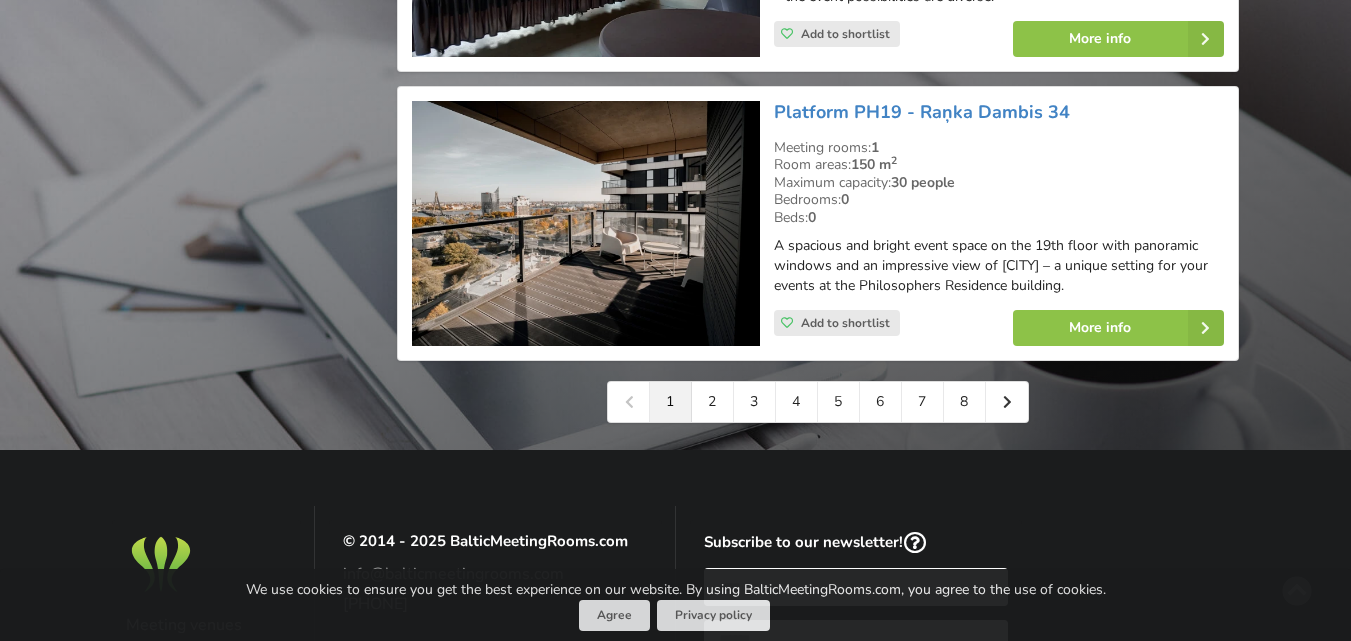 scroll, scrollTop: 4700, scrollLeft: 0, axis: vertical 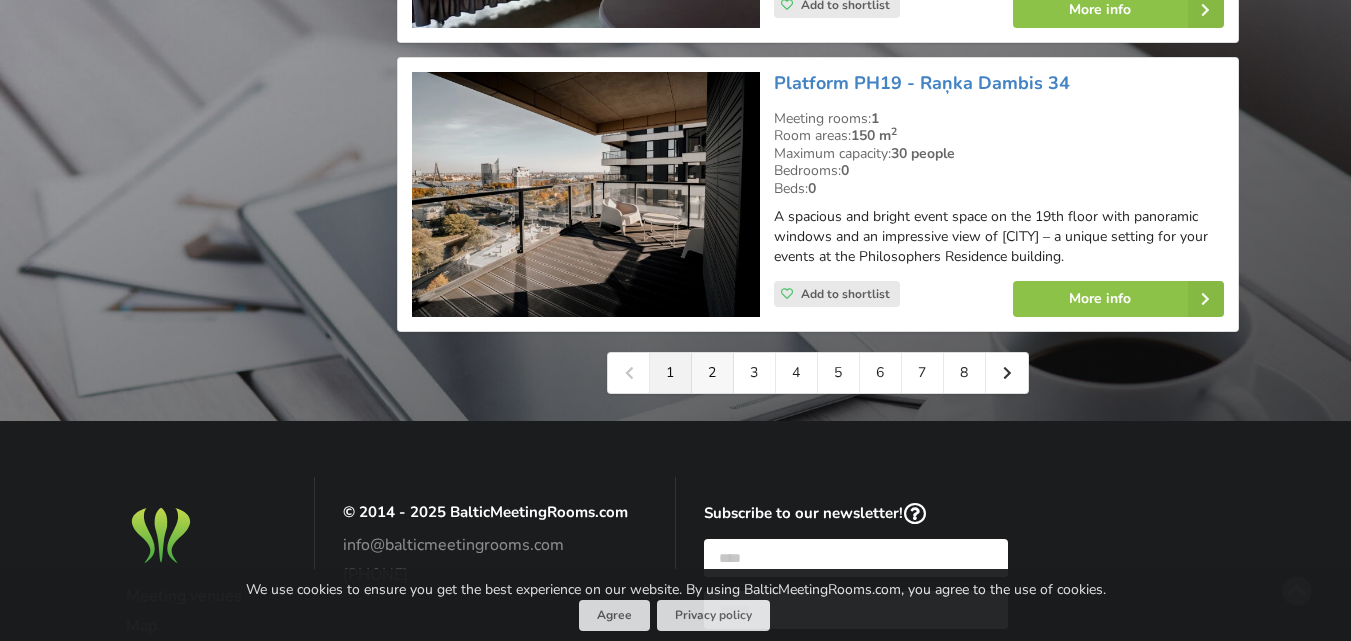 click on "2" at bounding box center [713, 373] 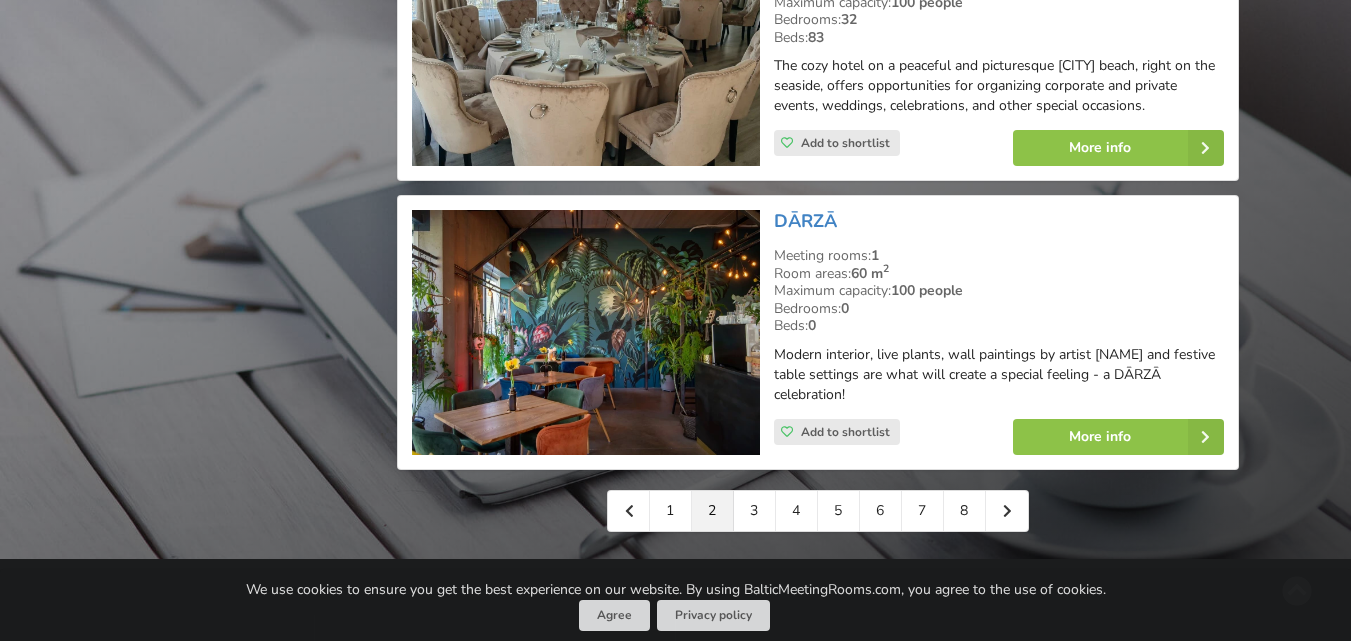 scroll, scrollTop: 4800, scrollLeft: 0, axis: vertical 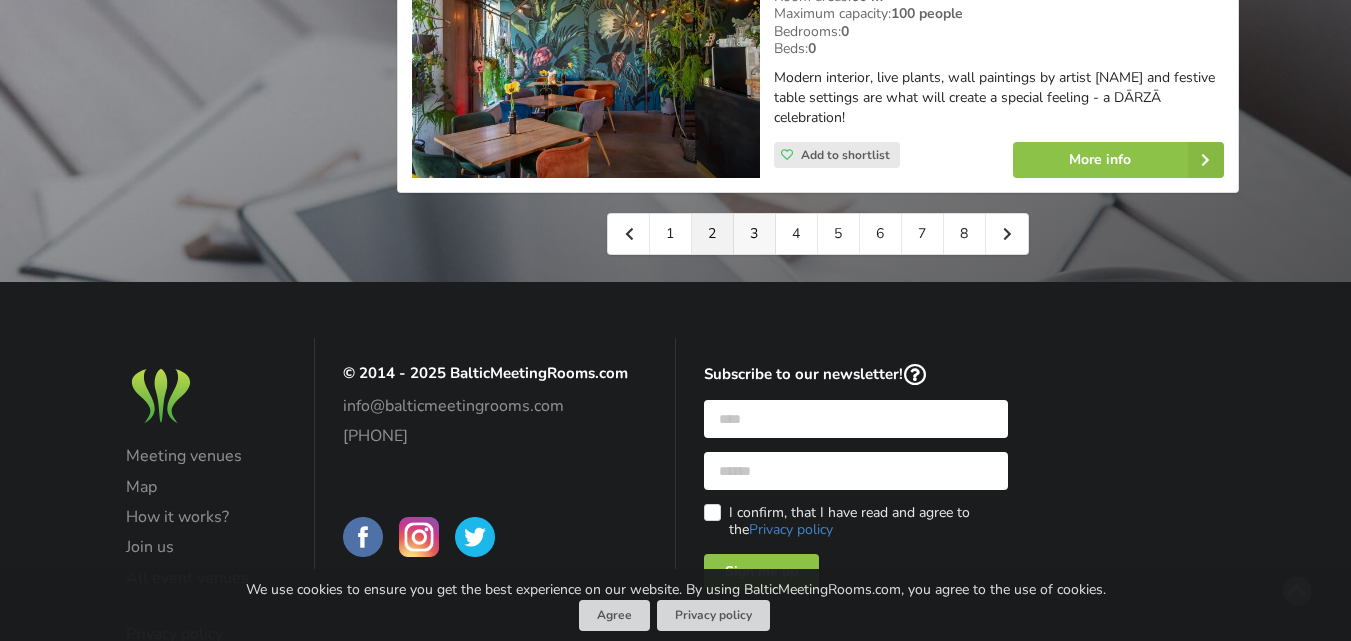 click on "3" at bounding box center (755, 234) 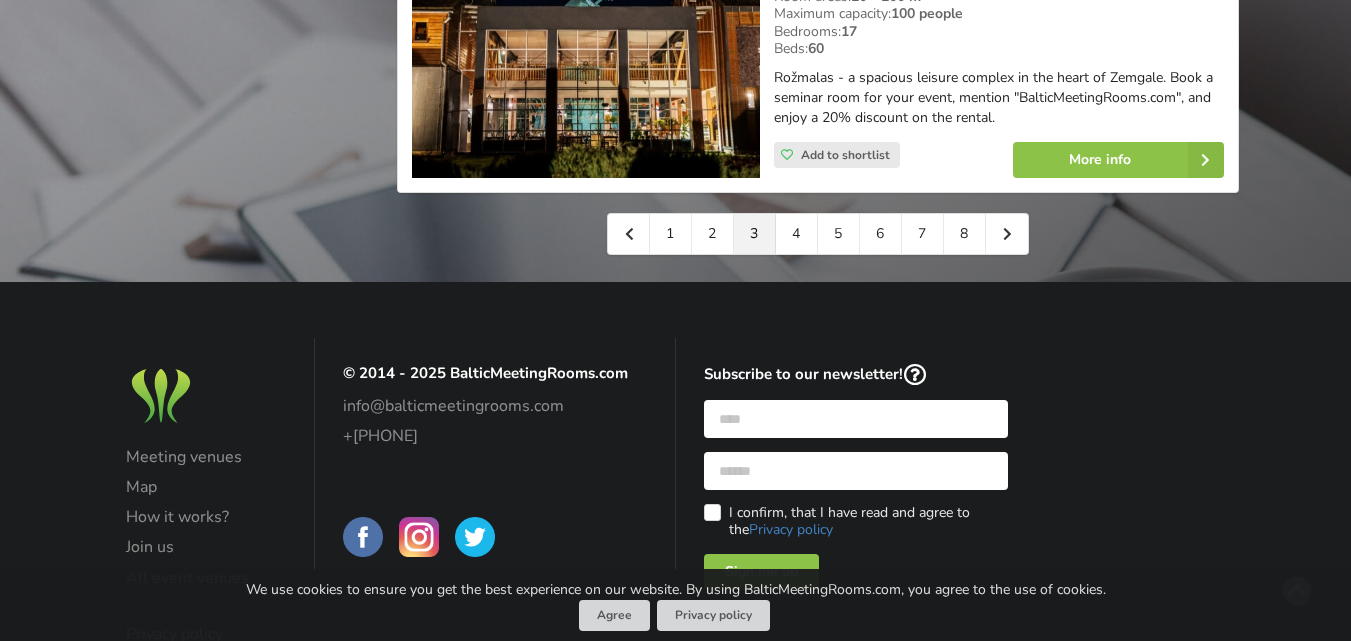 scroll, scrollTop: 4600, scrollLeft: 0, axis: vertical 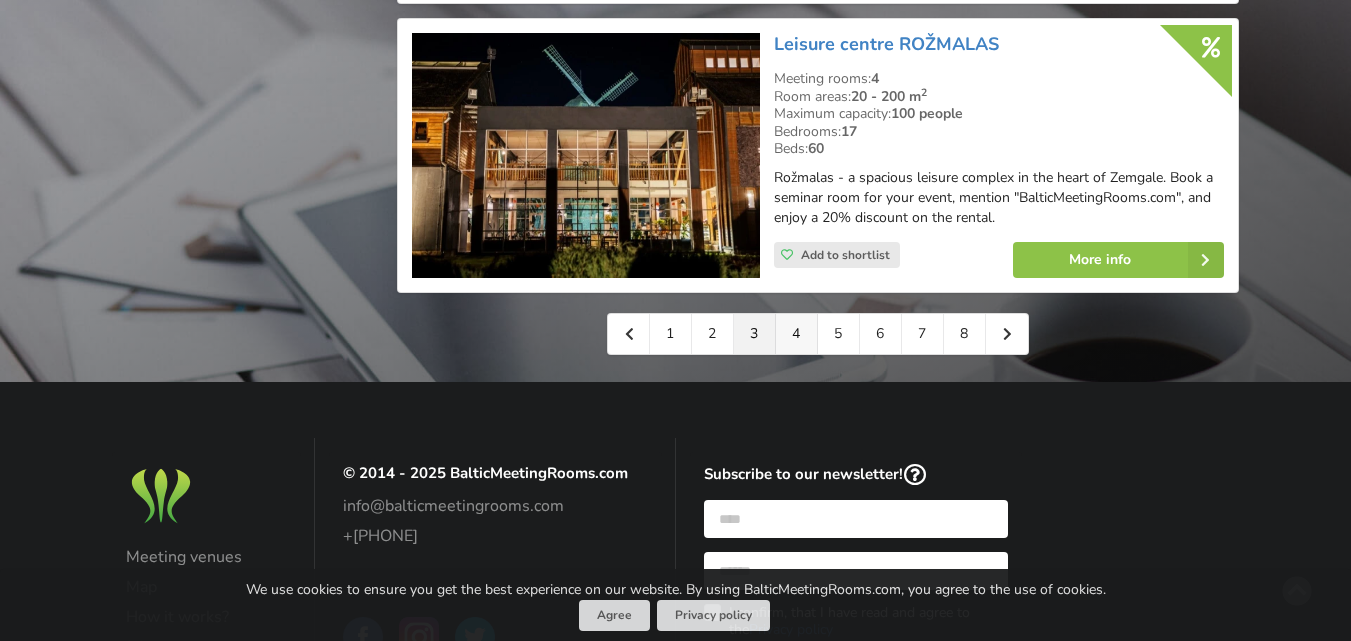 click on "4" at bounding box center (797, 334) 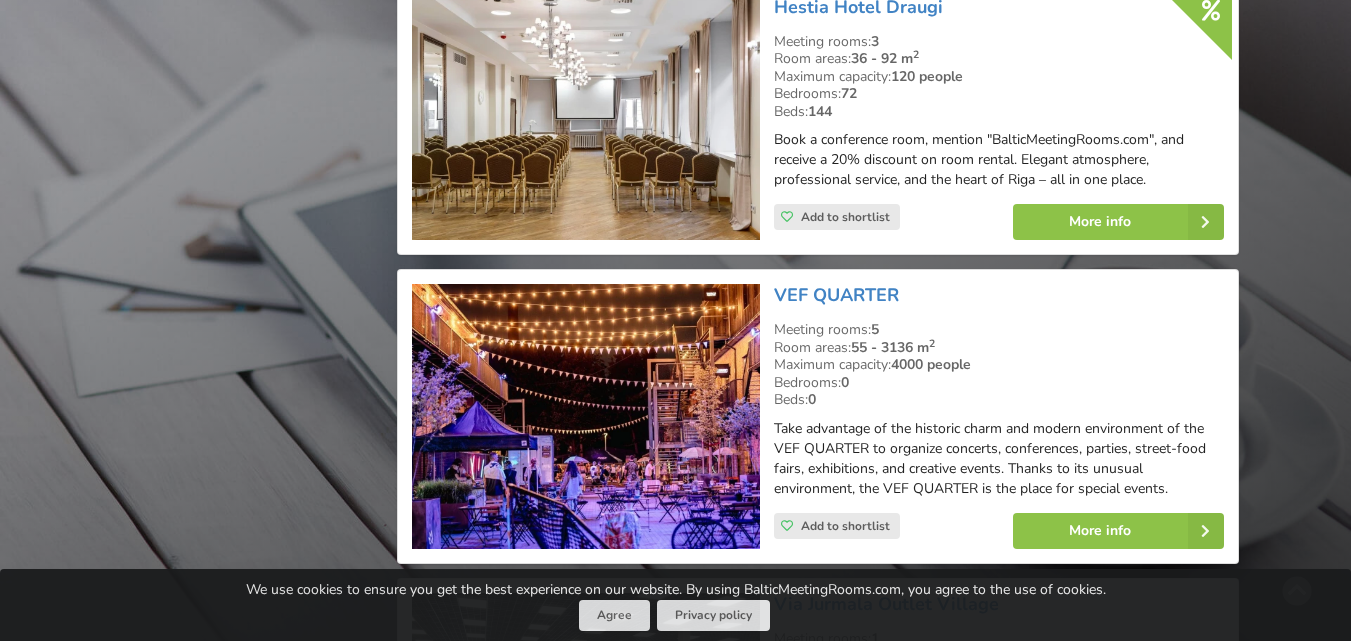 scroll, scrollTop: 2300, scrollLeft: 0, axis: vertical 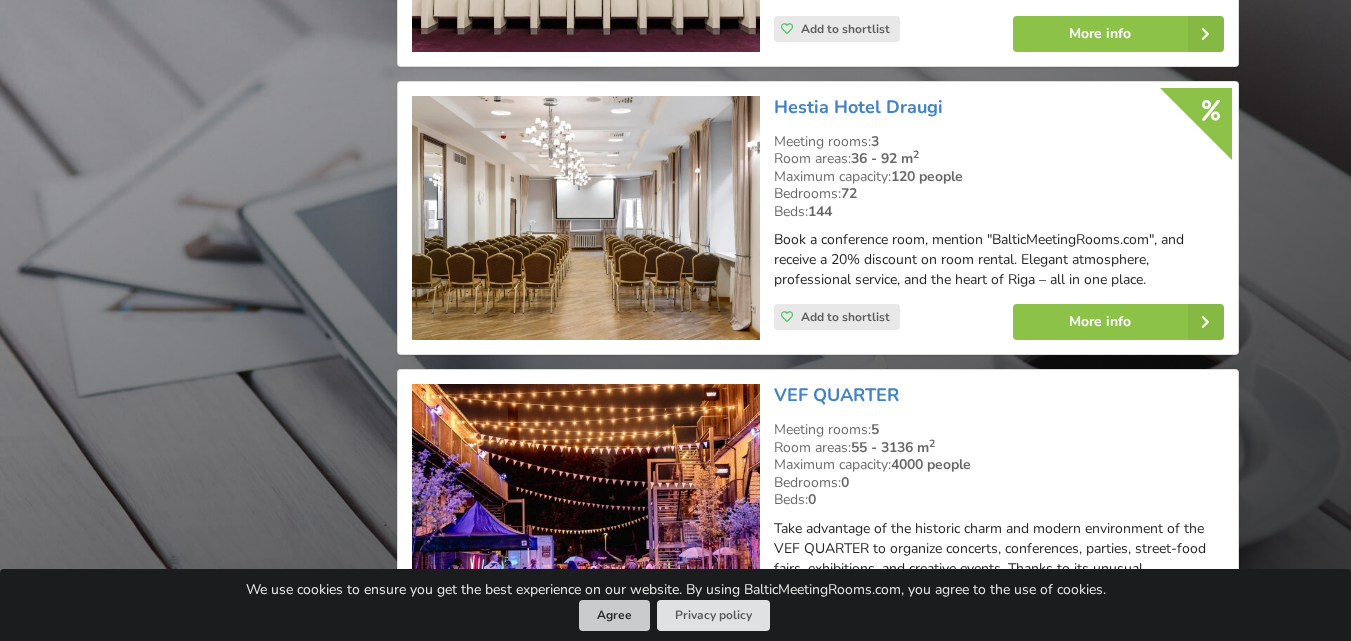 click on "Agree" at bounding box center [614, 615] 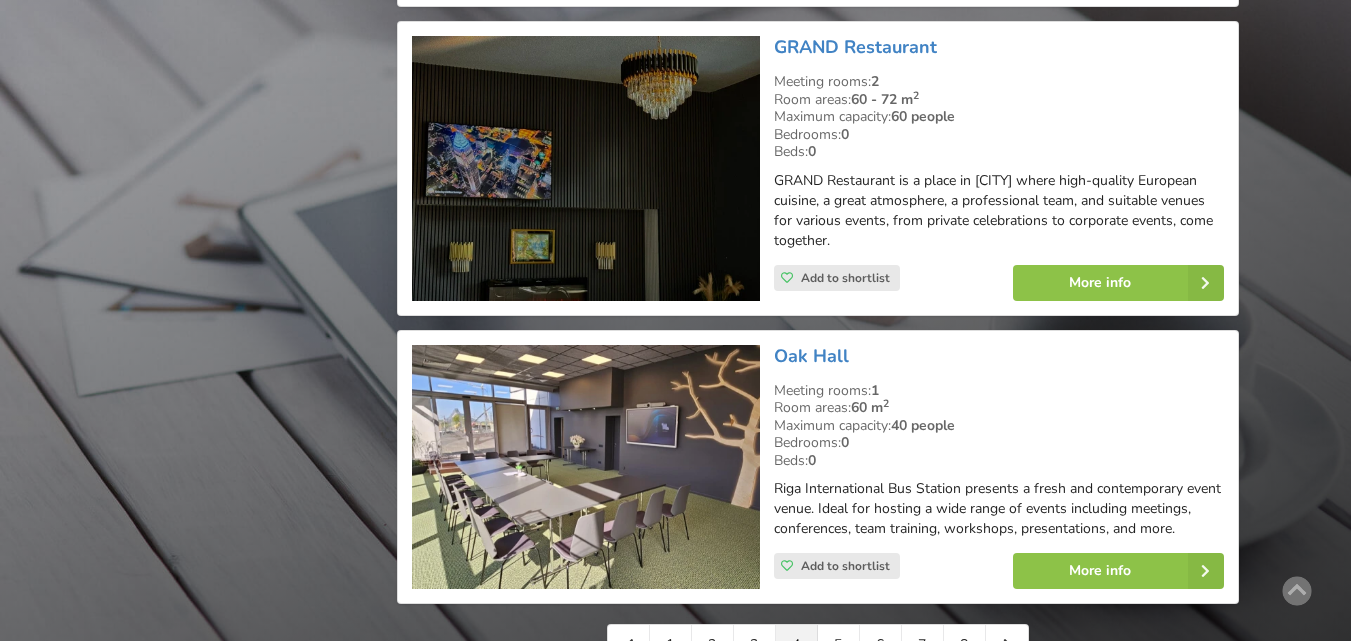 scroll, scrollTop: 4500, scrollLeft: 0, axis: vertical 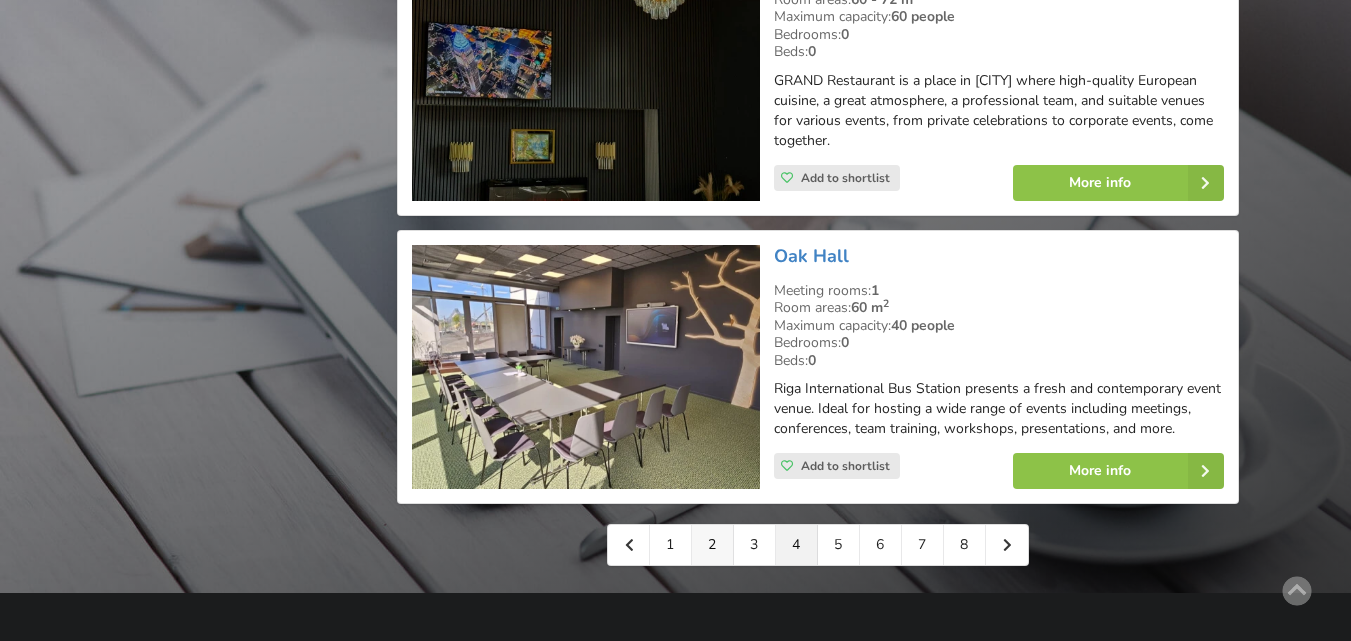 click on "2" at bounding box center [713, 545] 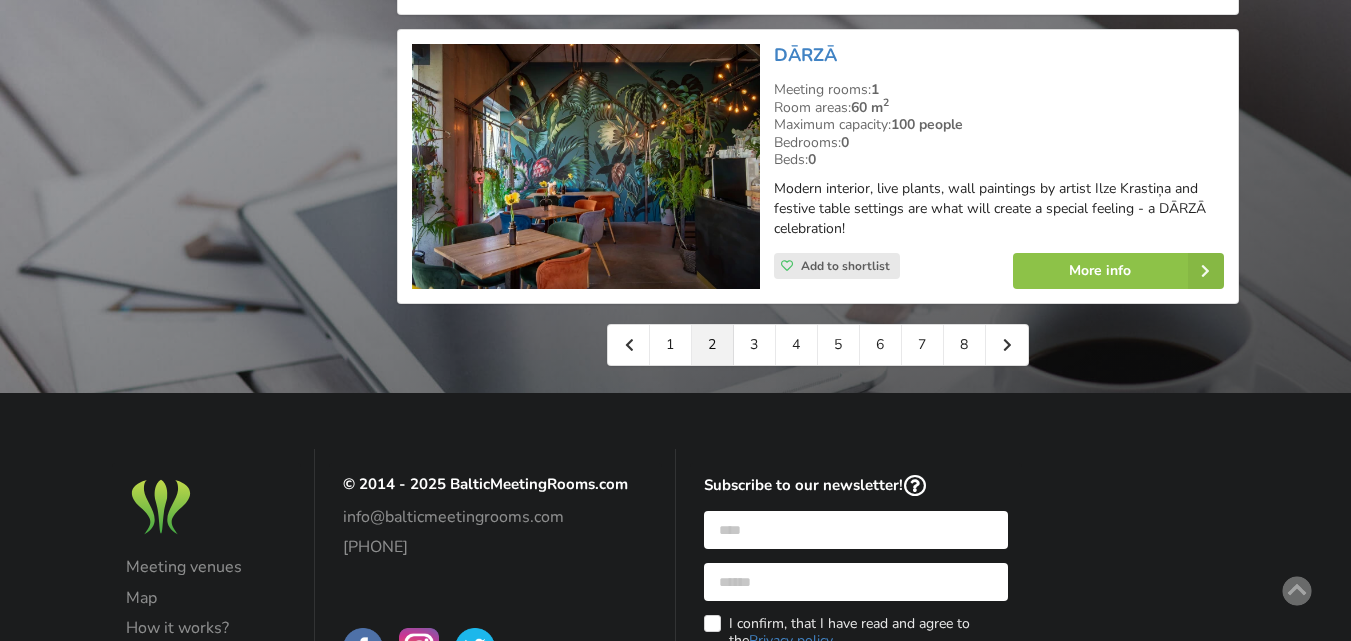 scroll, scrollTop: 4898, scrollLeft: 0, axis: vertical 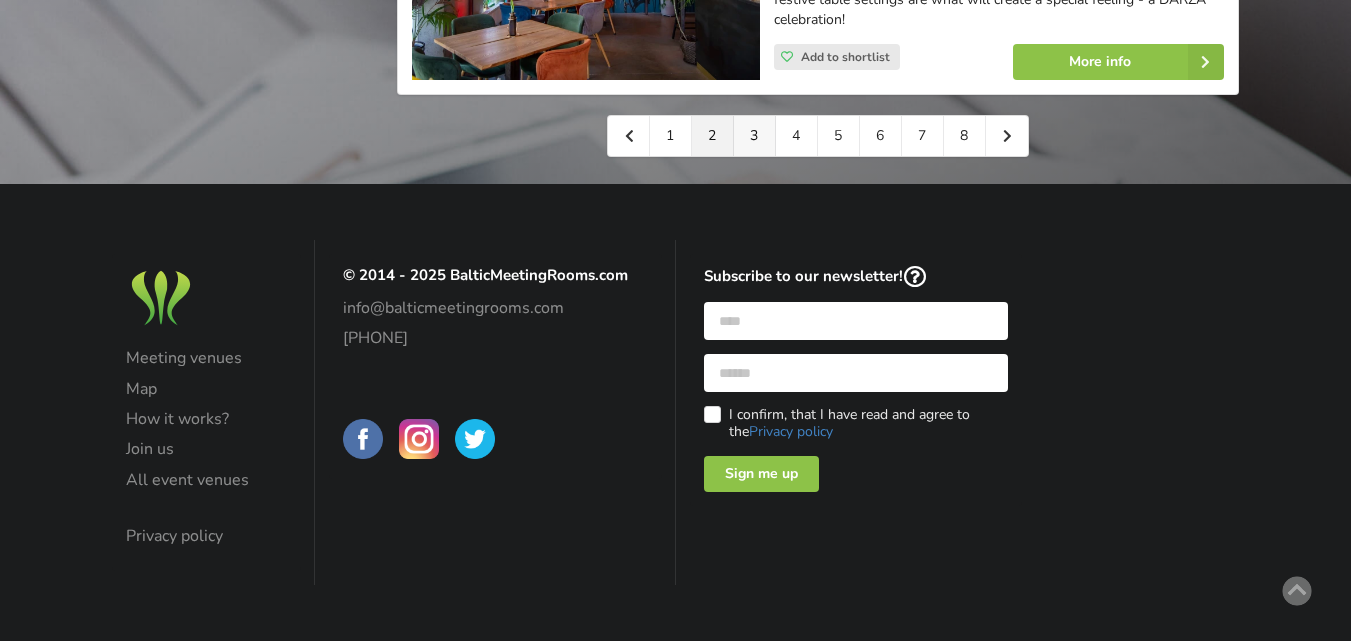 click on "3" at bounding box center (755, 136) 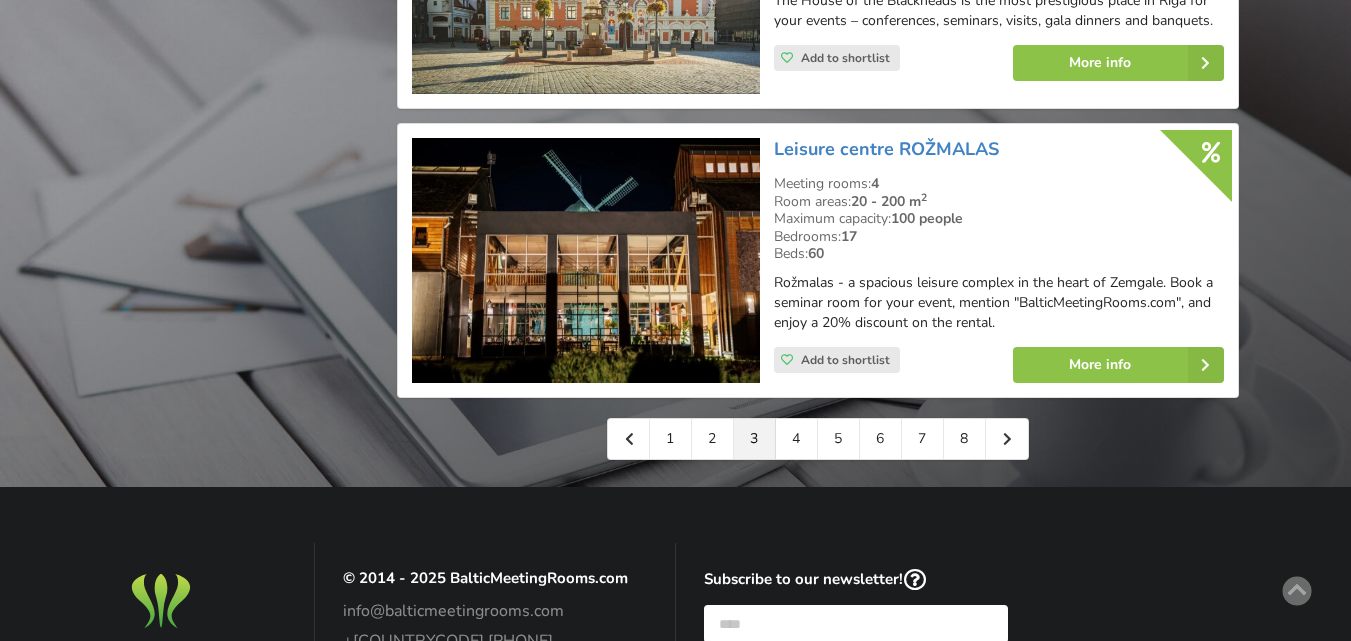 scroll, scrollTop: 4500, scrollLeft: 0, axis: vertical 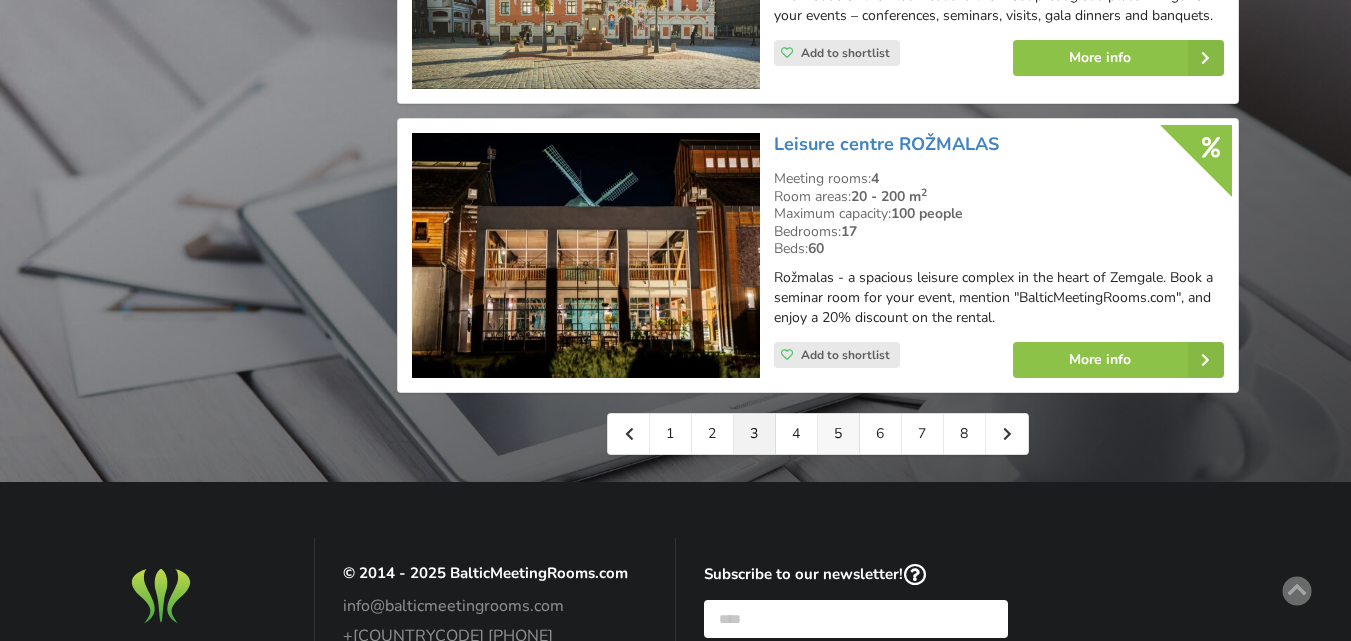 click on "5" at bounding box center (839, 434) 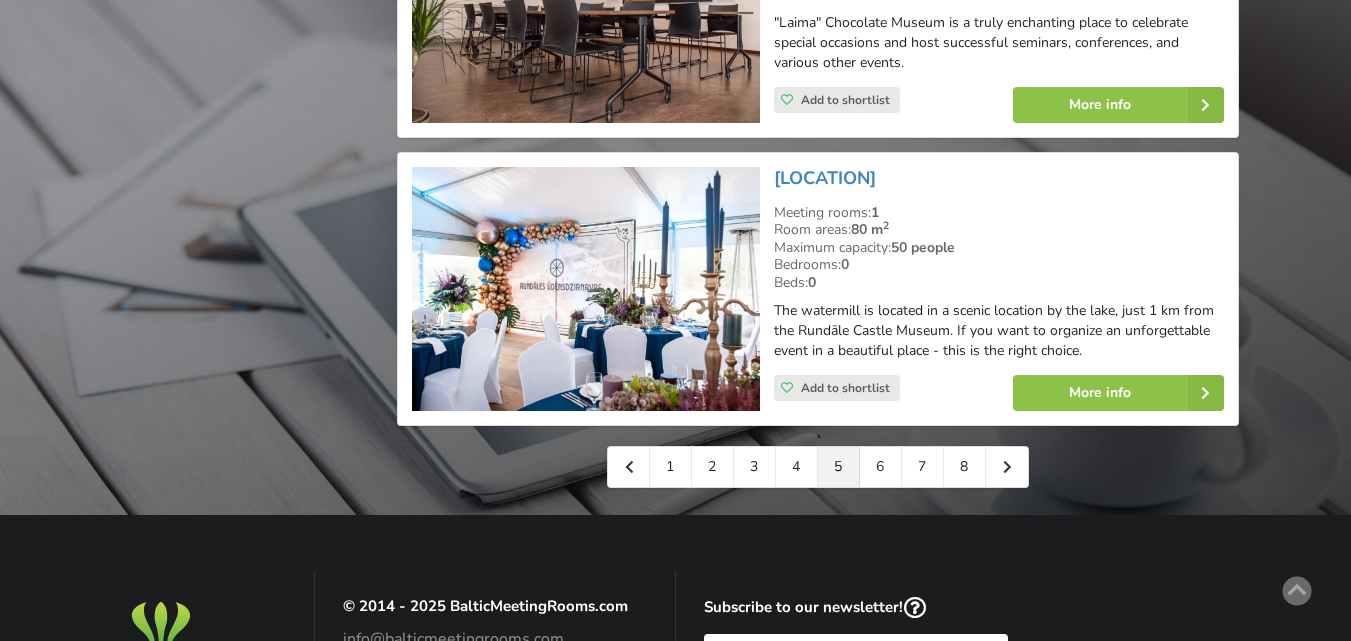 scroll, scrollTop: 4600, scrollLeft: 0, axis: vertical 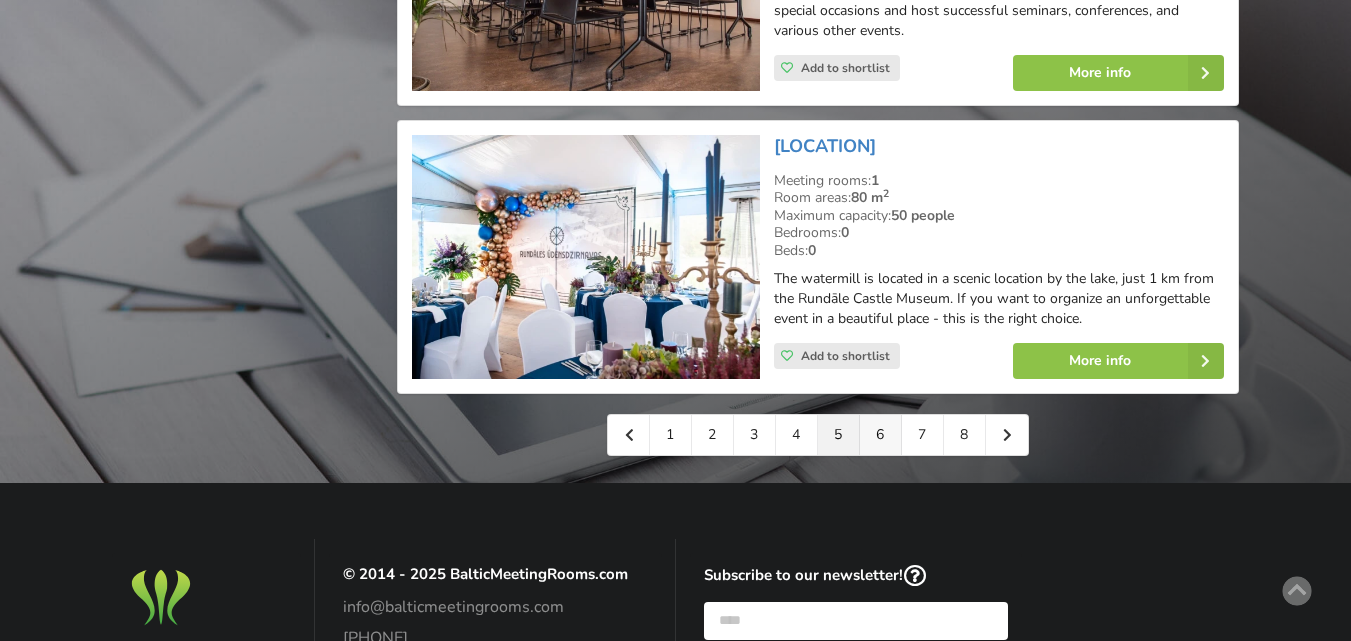 click on "6" at bounding box center (881, 435) 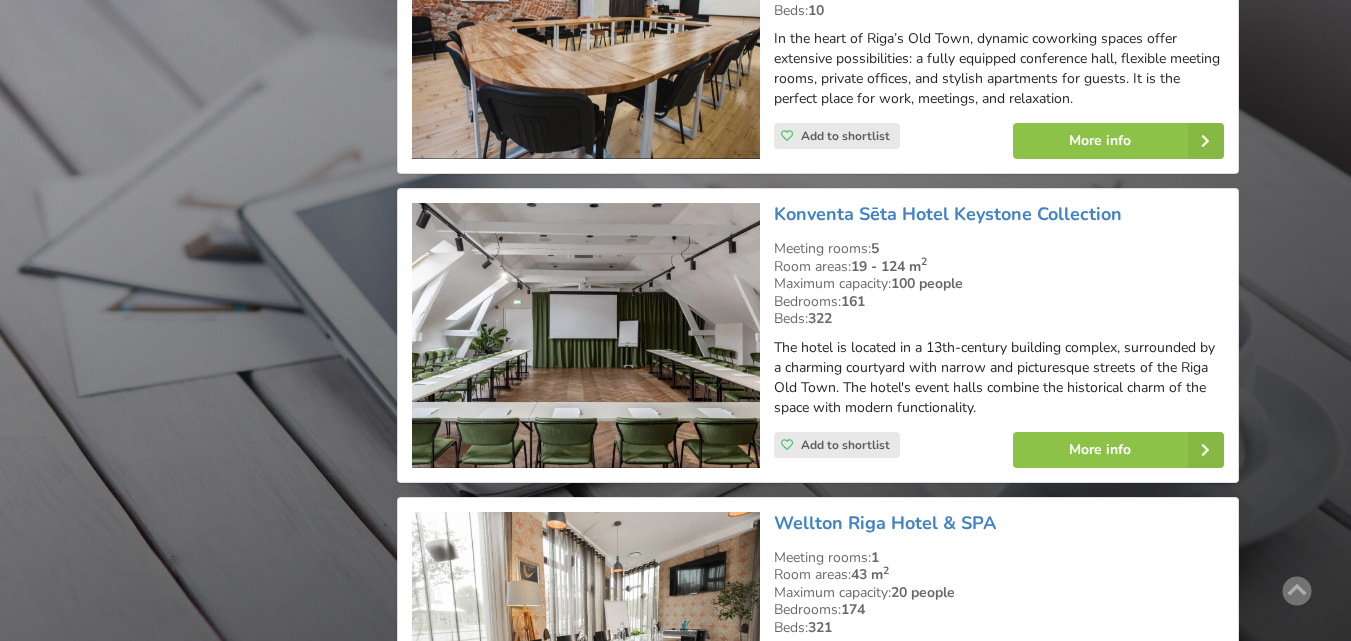 scroll, scrollTop: 3700, scrollLeft: 0, axis: vertical 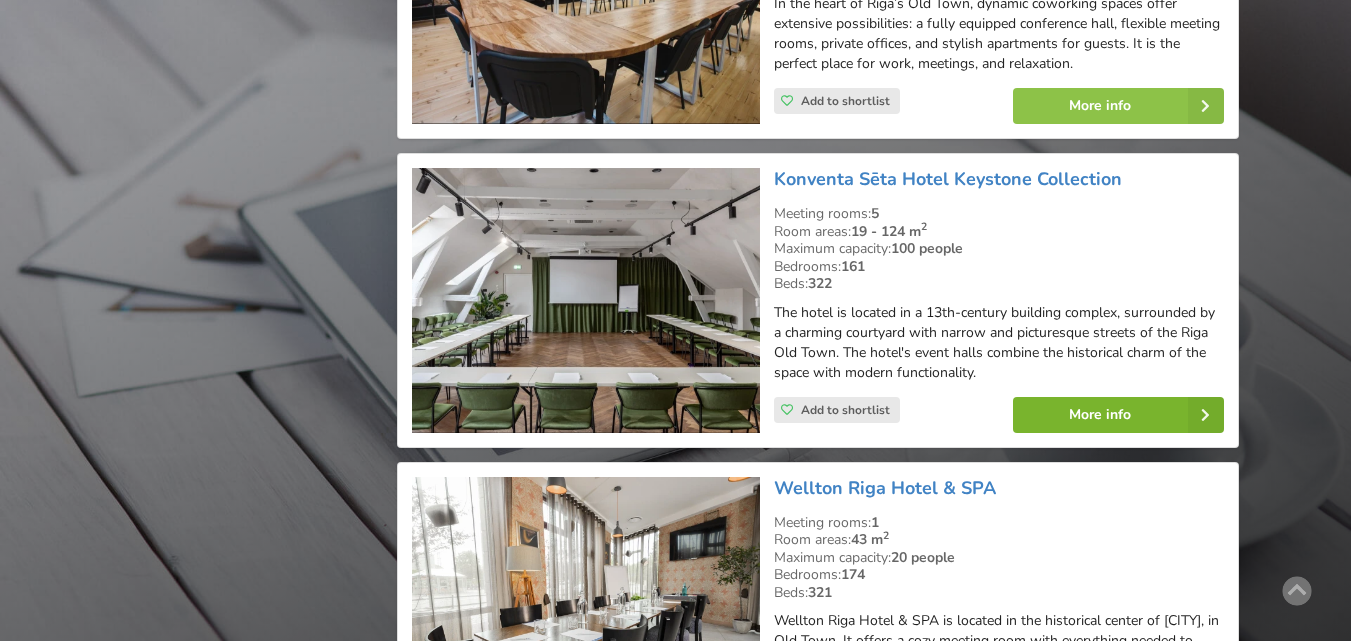 click on "More info" at bounding box center [1118, 415] 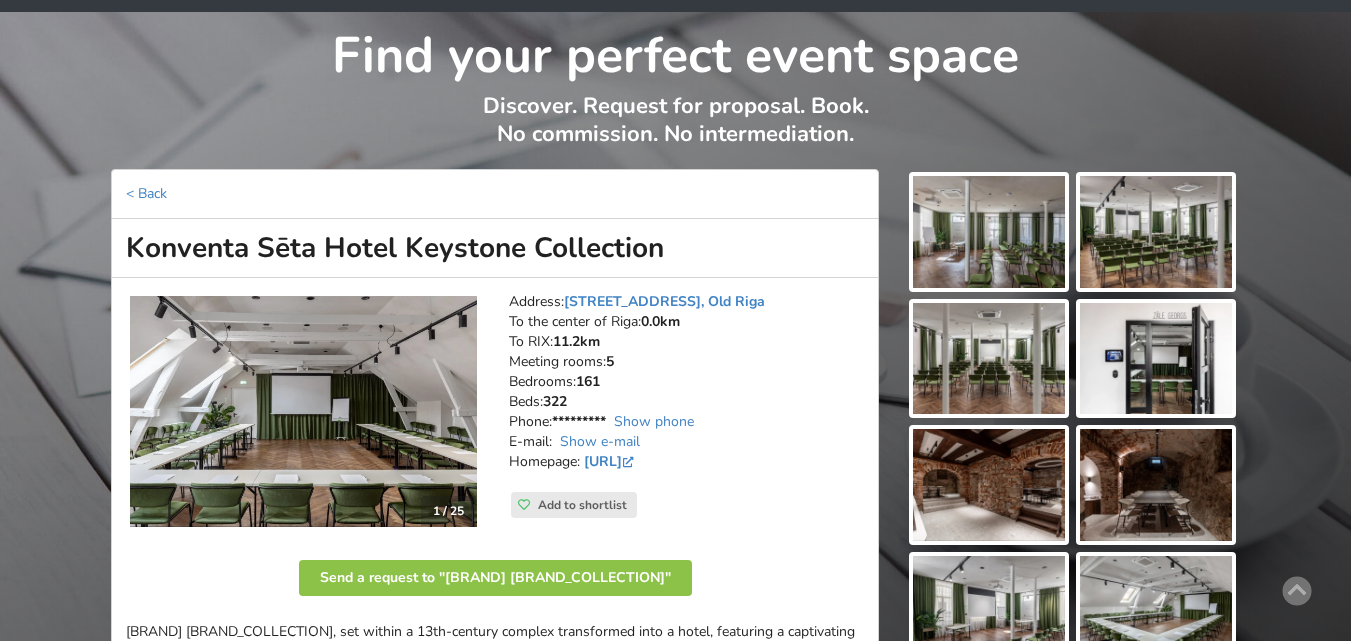 scroll, scrollTop: 100, scrollLeft: 0, axis: vertical 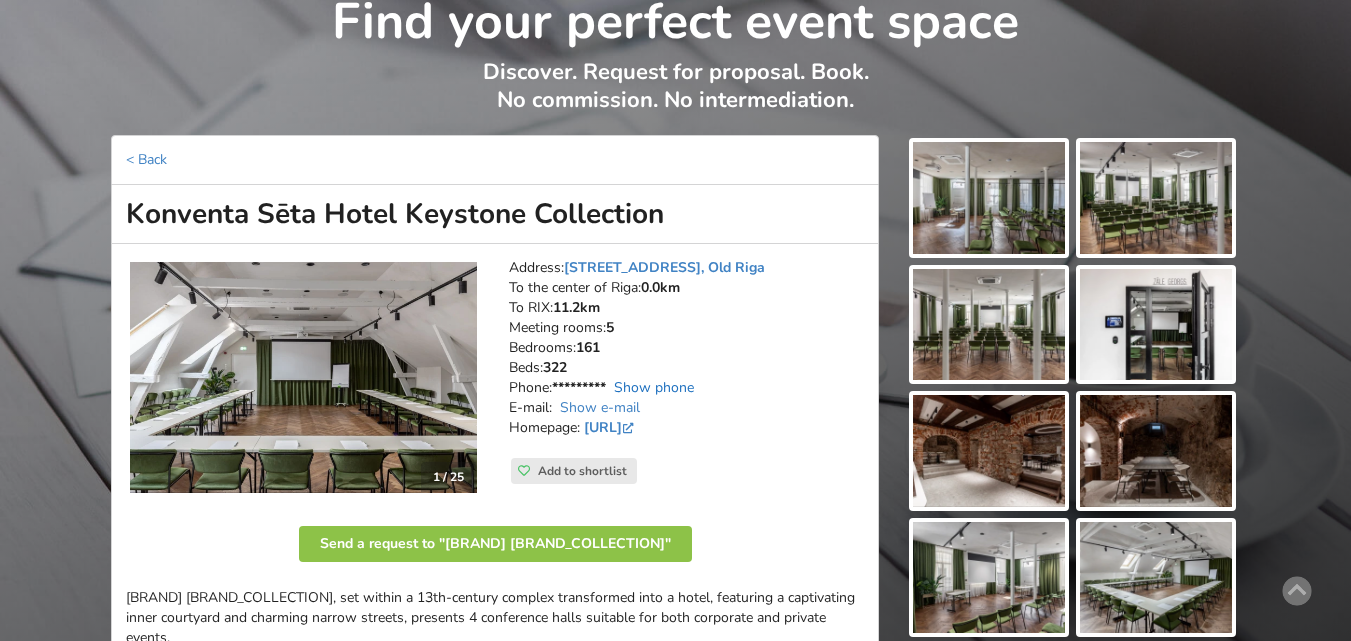click on "Show phone" at bounding box center (654, 387) 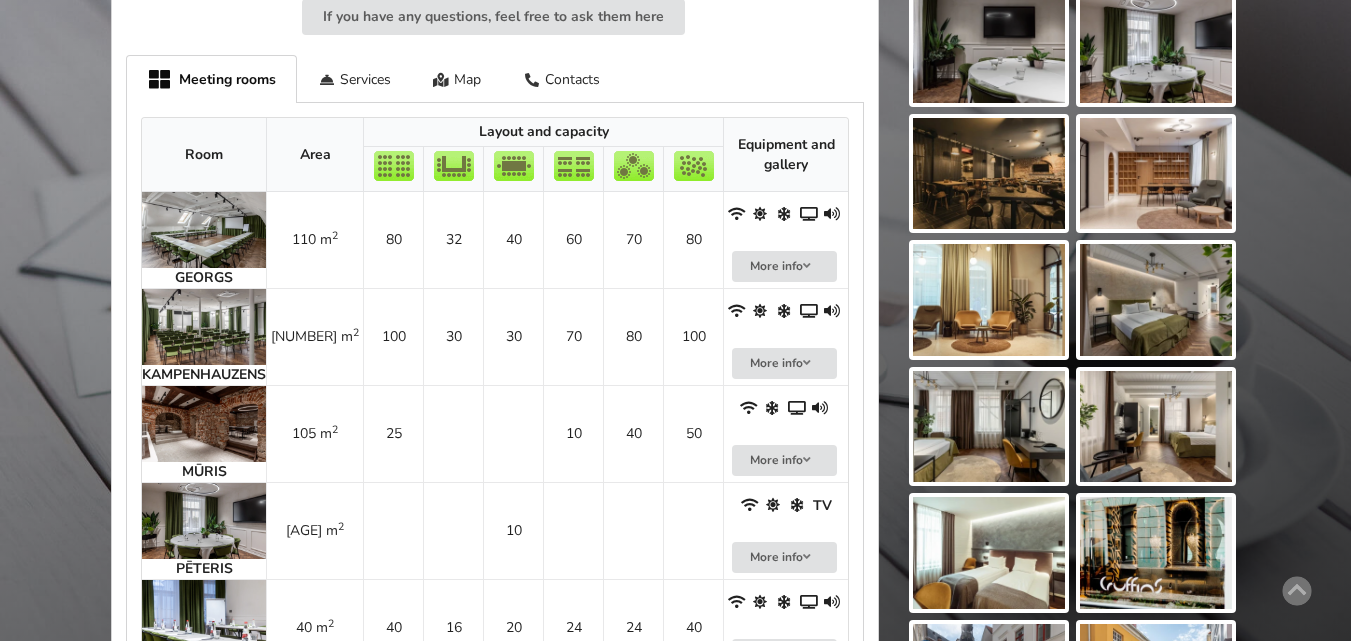 scroll, scrollTop: 1000, scrollLeft: 0, axis: vertical 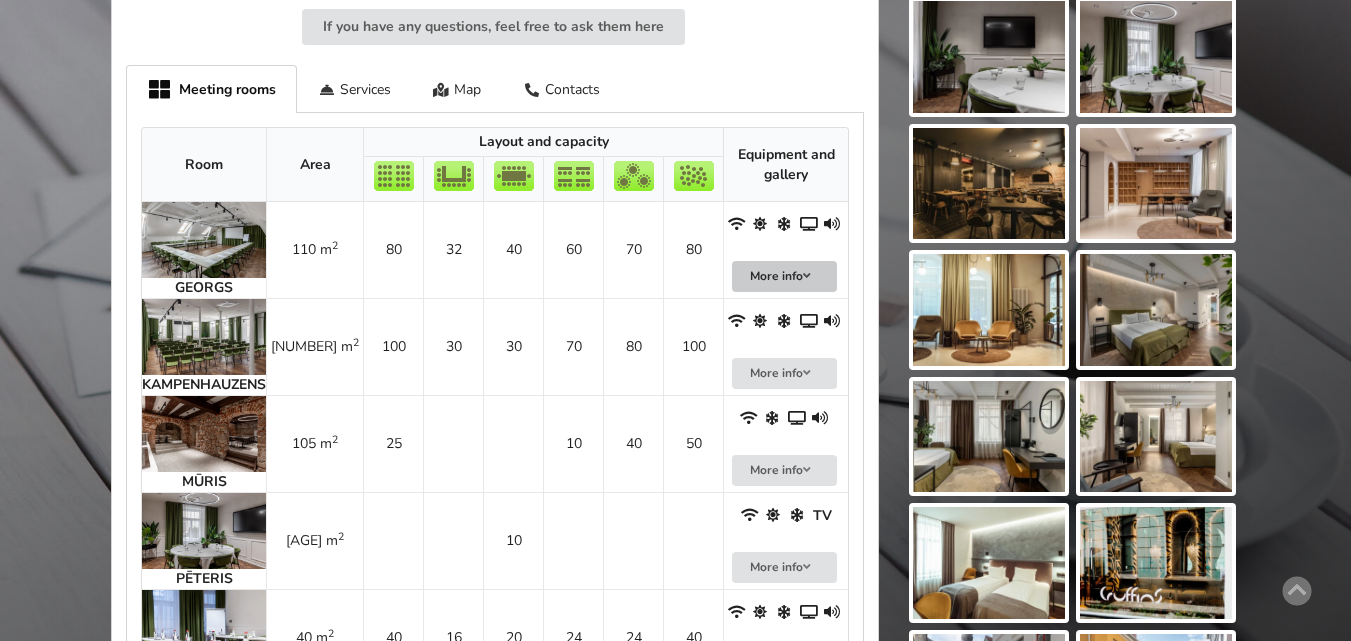 click on "More info" at bounding box center [785, 276] 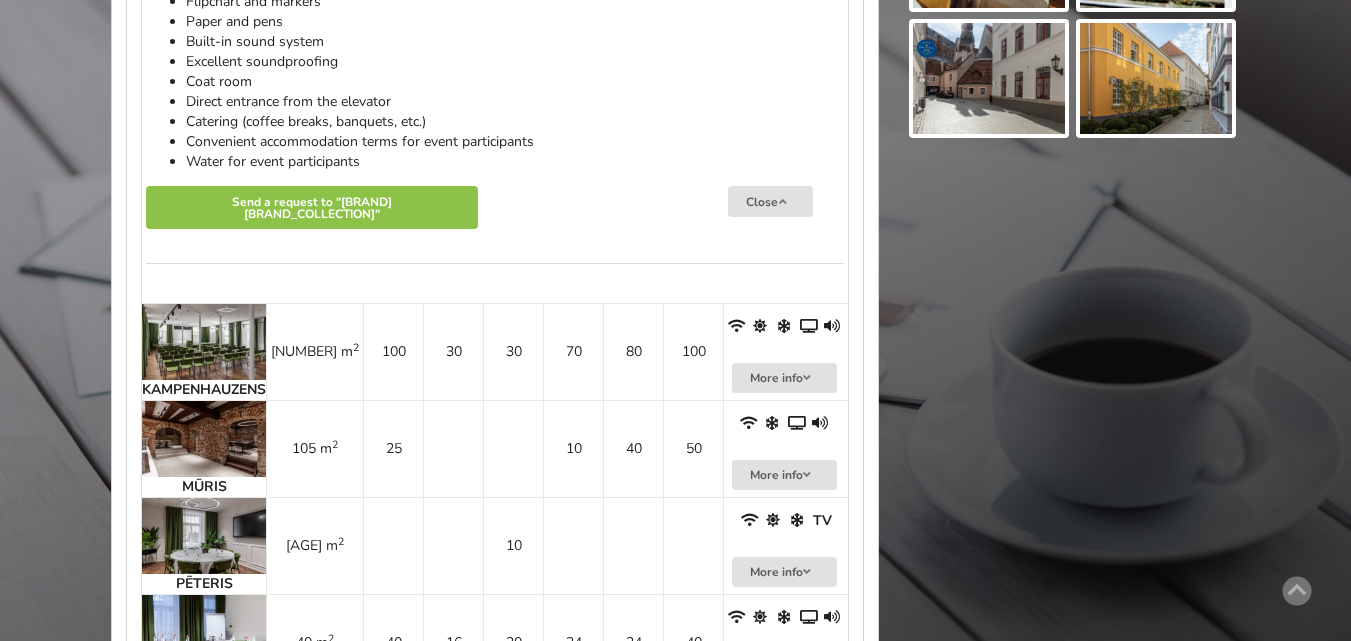 scroll, scrollTop: 1700, scrollLeft: 0, axis: vertical 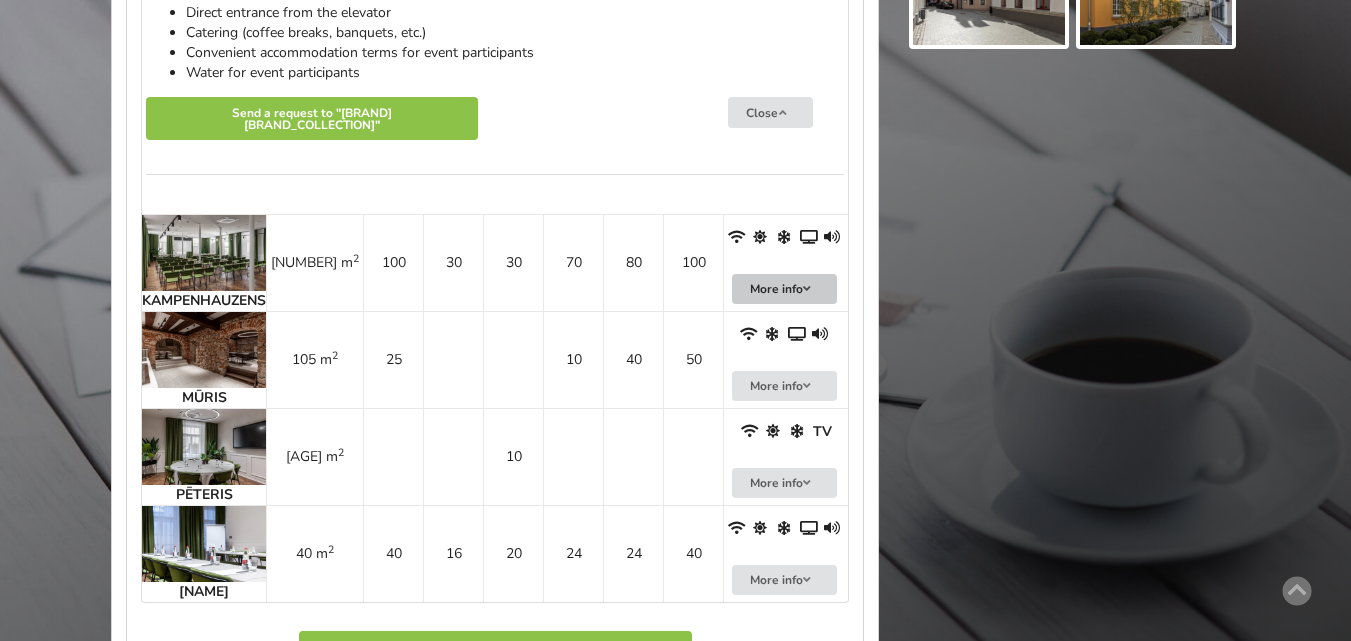 click on "More info" at bounding box center [785, 289] 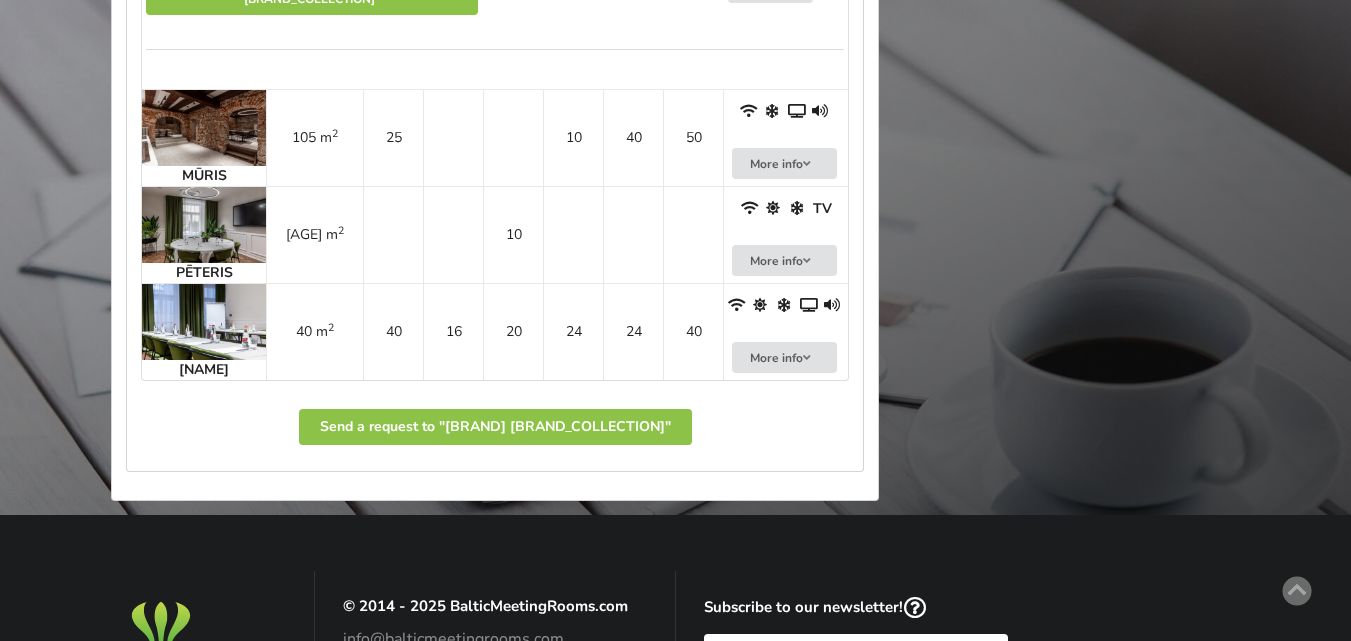 scroll, scrollTop: 2600, scrollLeft: 0, axis: vertical 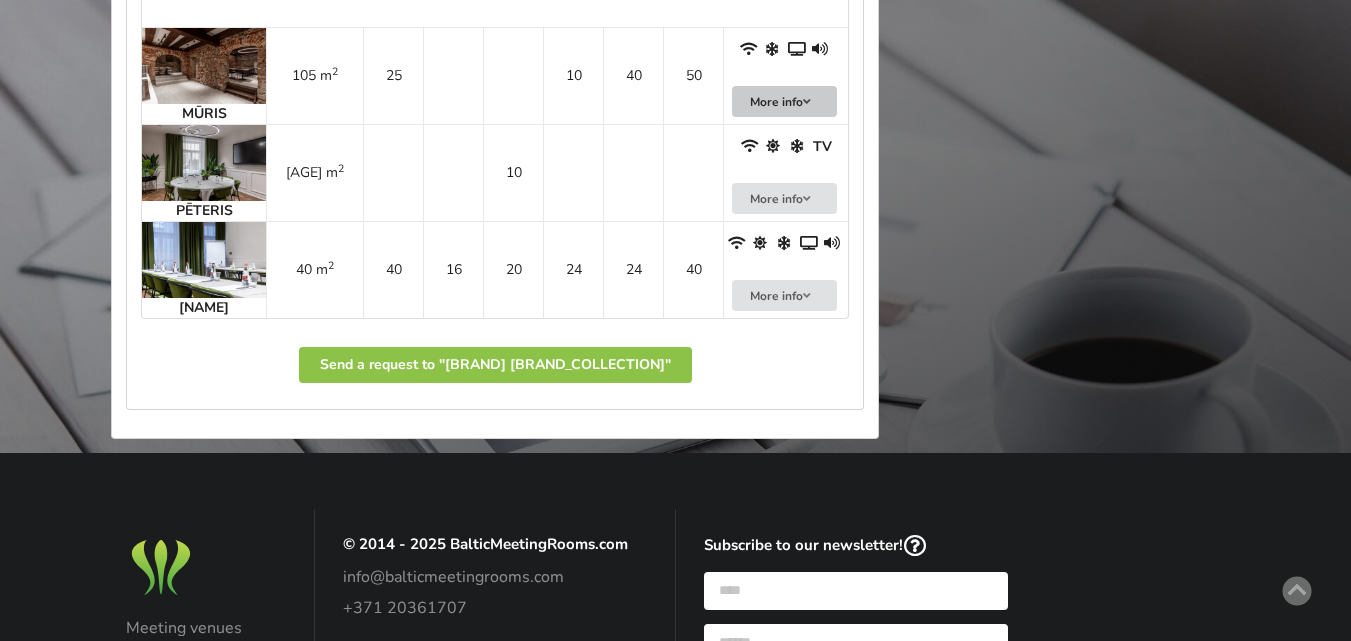 click on "More info" at bounding box center (785, 101) 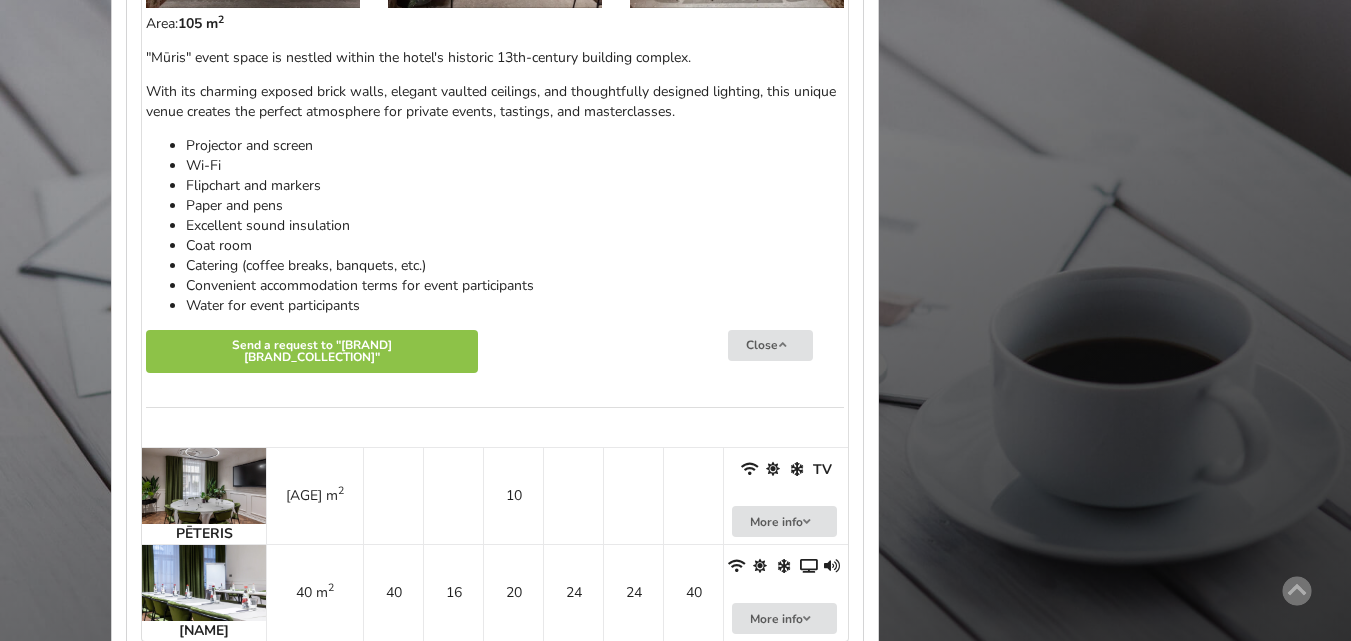 scroll, scrollTop: 3000, scrollLeft: 0, axis: vertical 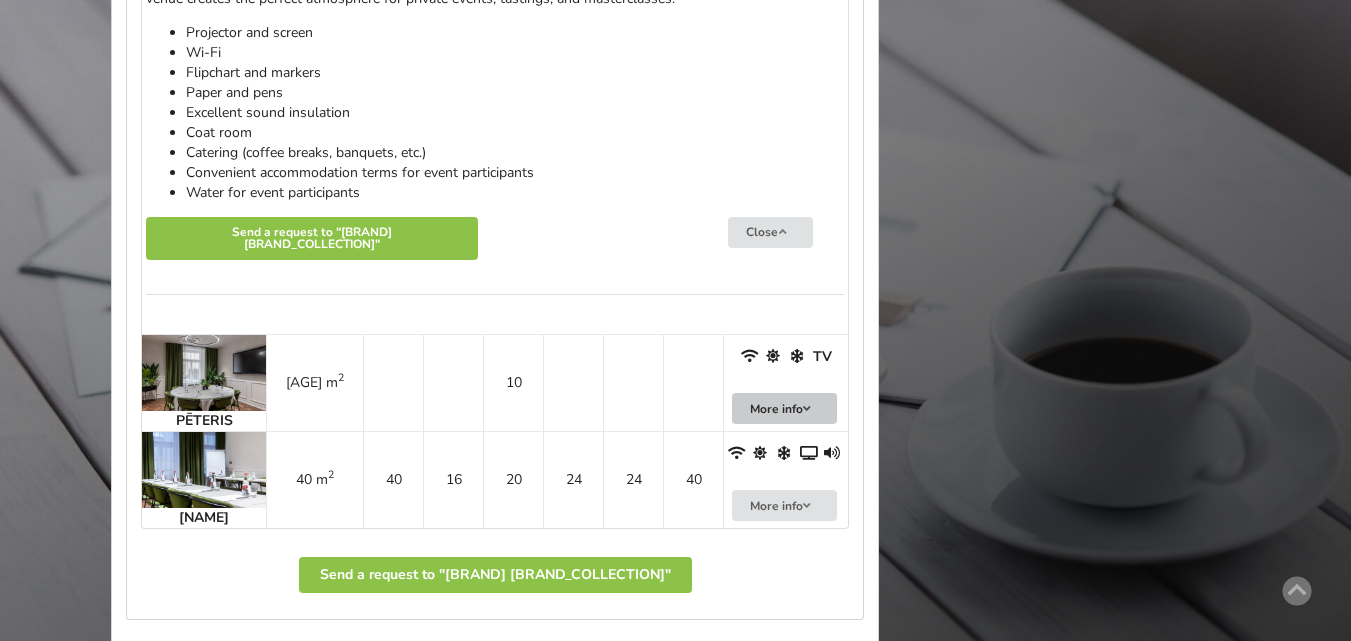 click on "More info" at bounding box center (785, 408) 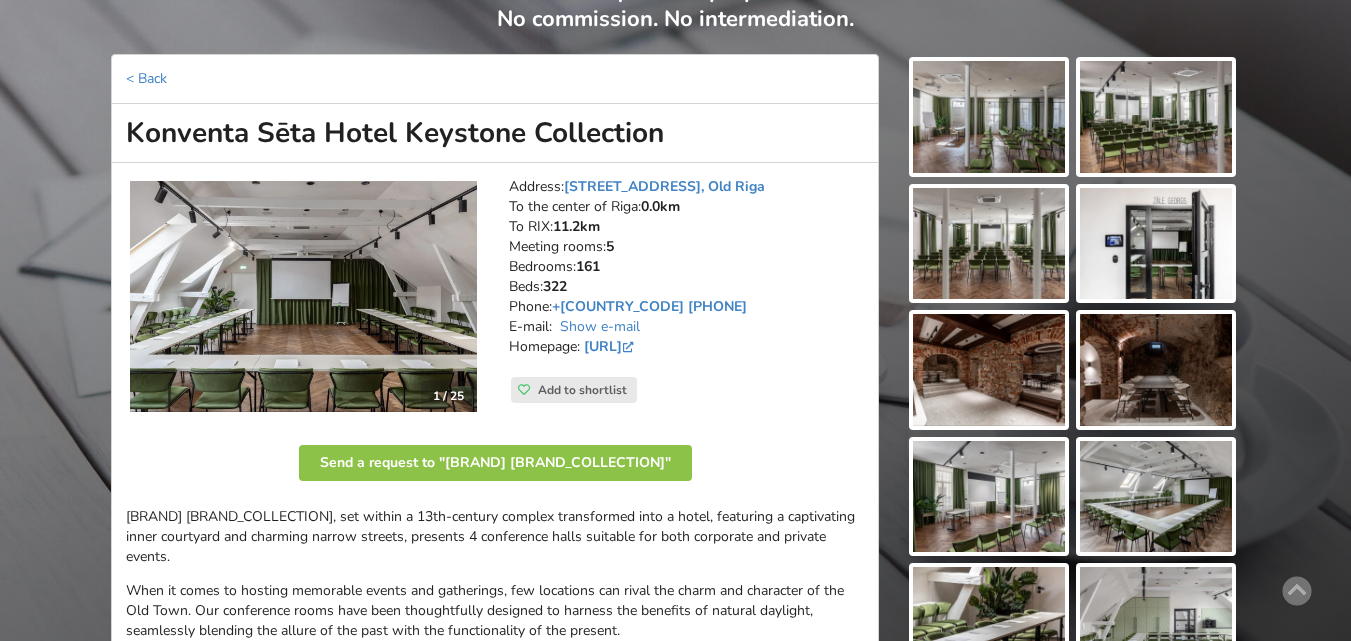 scroll, scrollTop: 0, scrollLeft: 0, axis: both 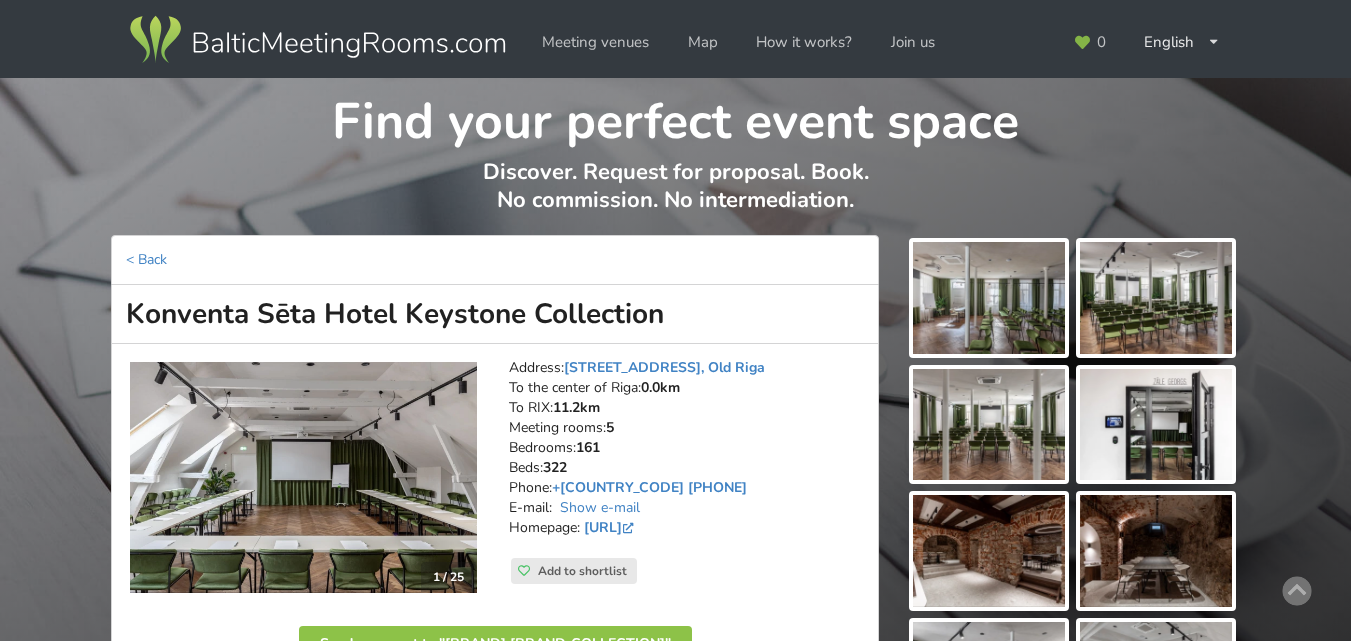 click at bounding box center (989, 298) 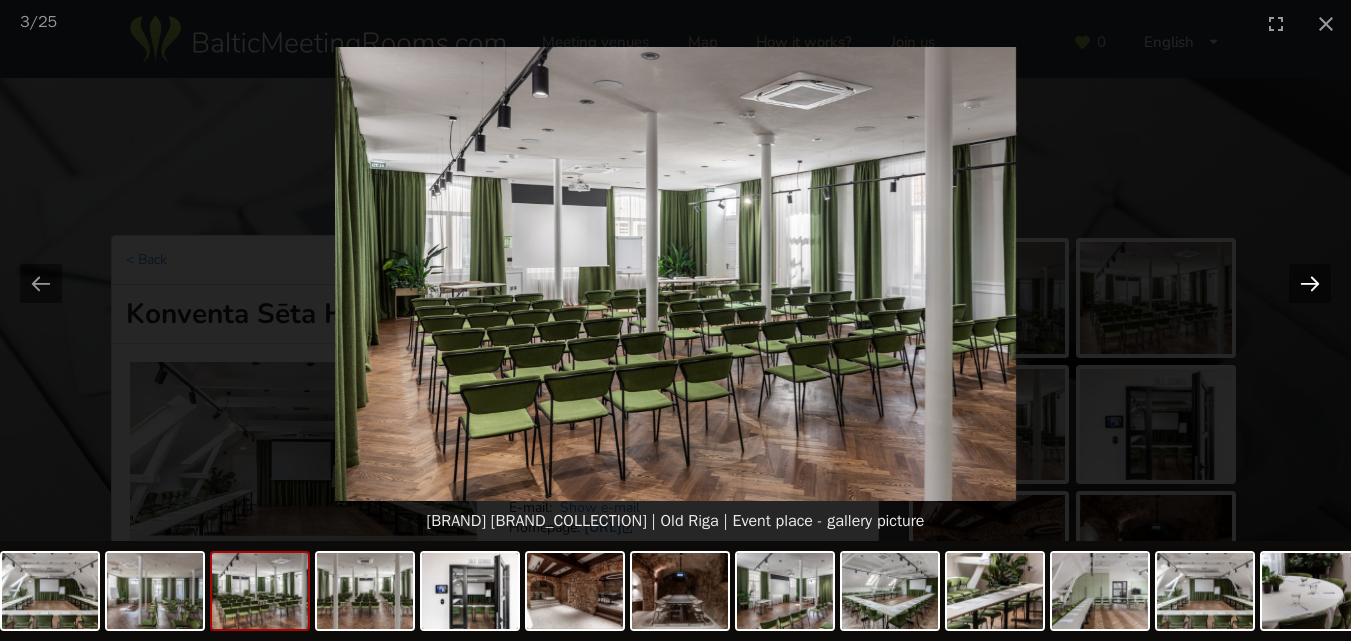 click at bounding box center (1310, 283) 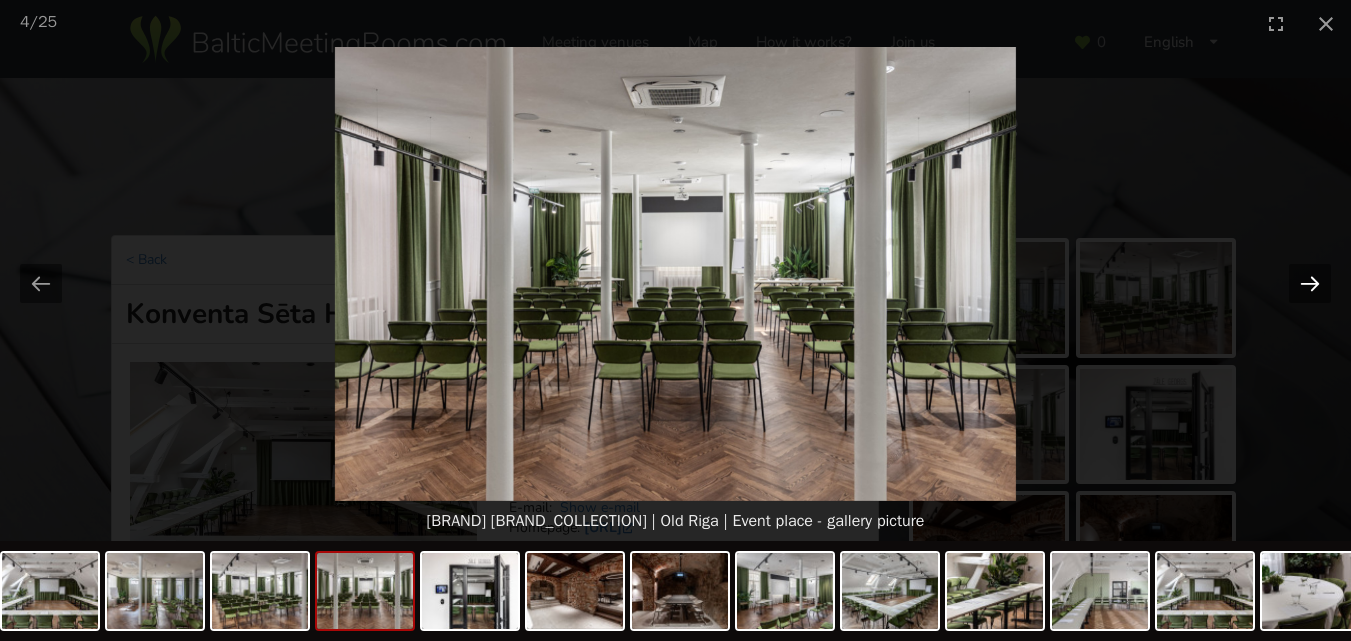 click at bounding box center [1310, 283] 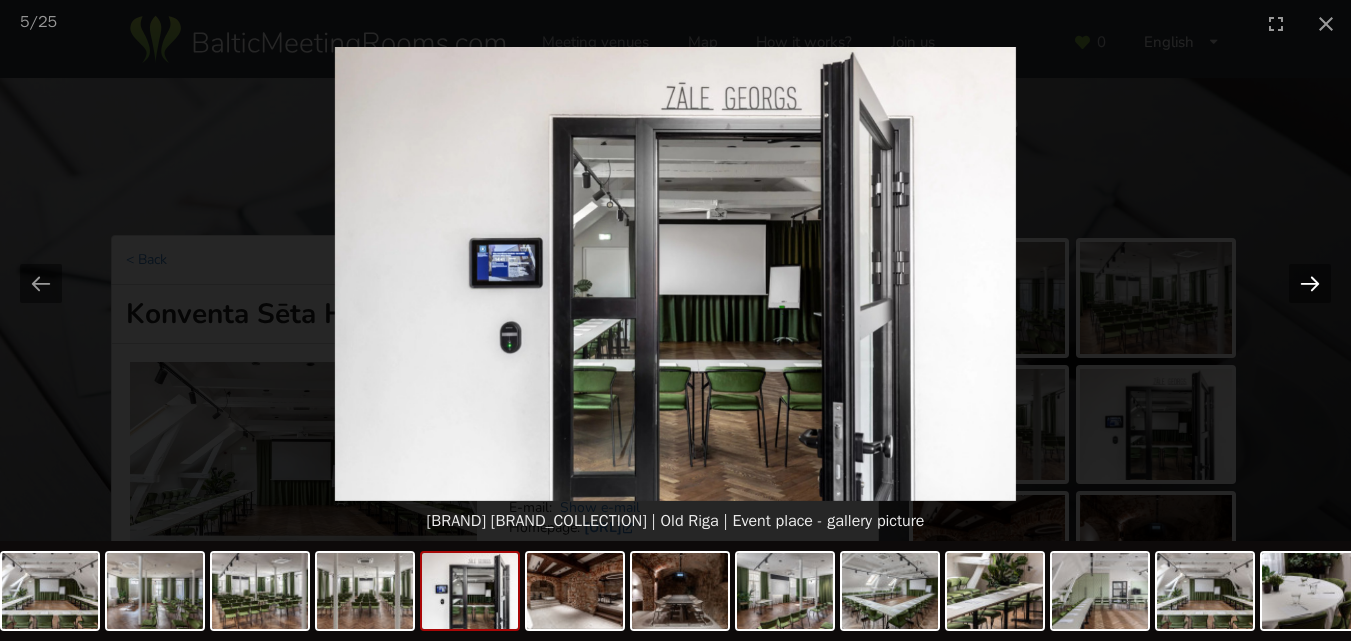click at bounding box center (1310, 283) 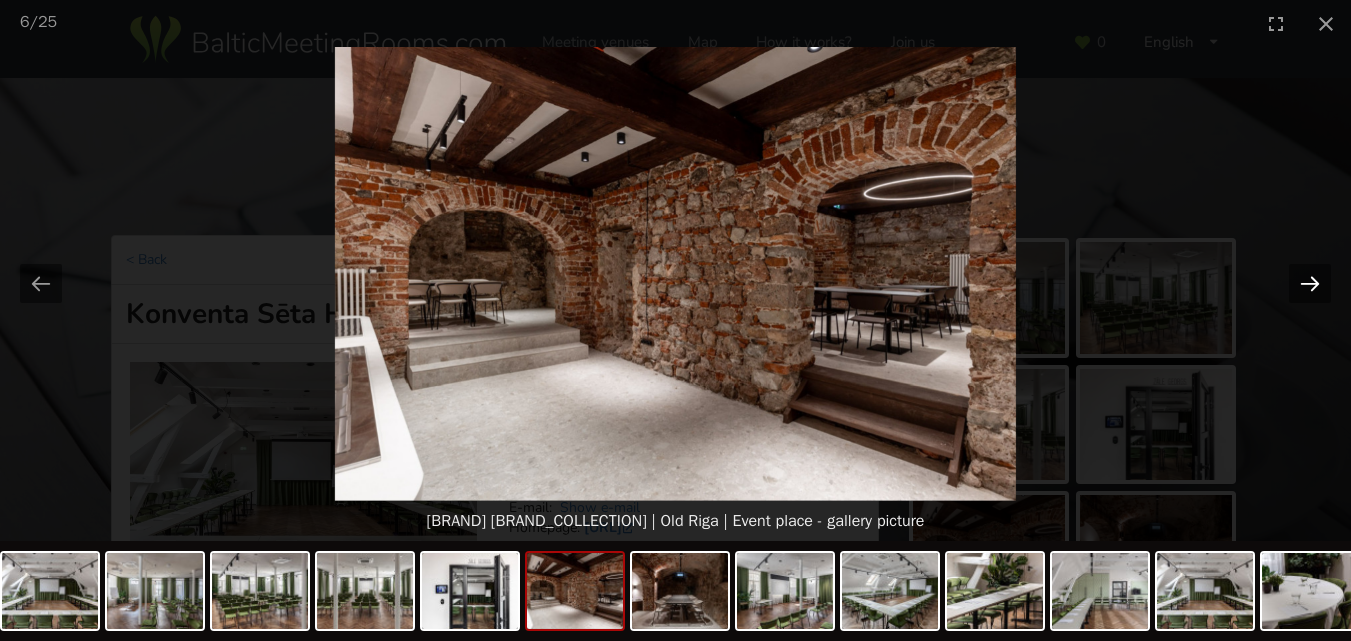 click at bounding box center [1310, 283] 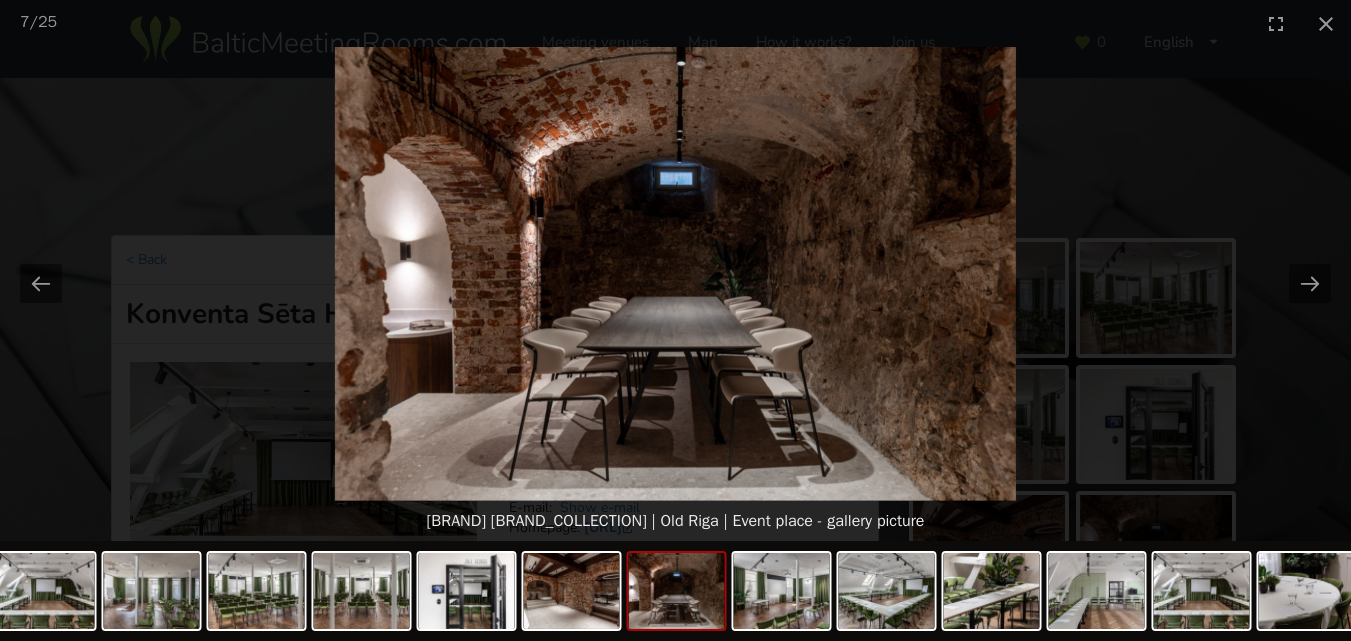 click at bounding box center [675, 274] 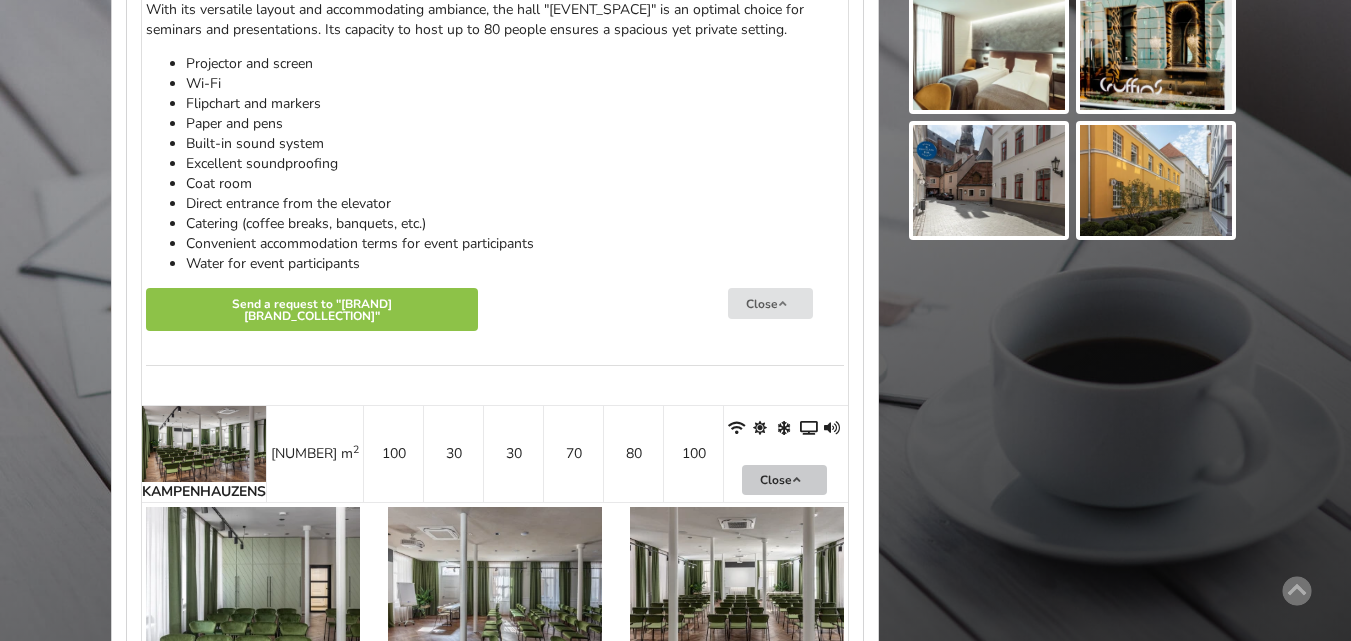 scroll, scrollTop: 1700, scrollLeft: 0, axis: vertical 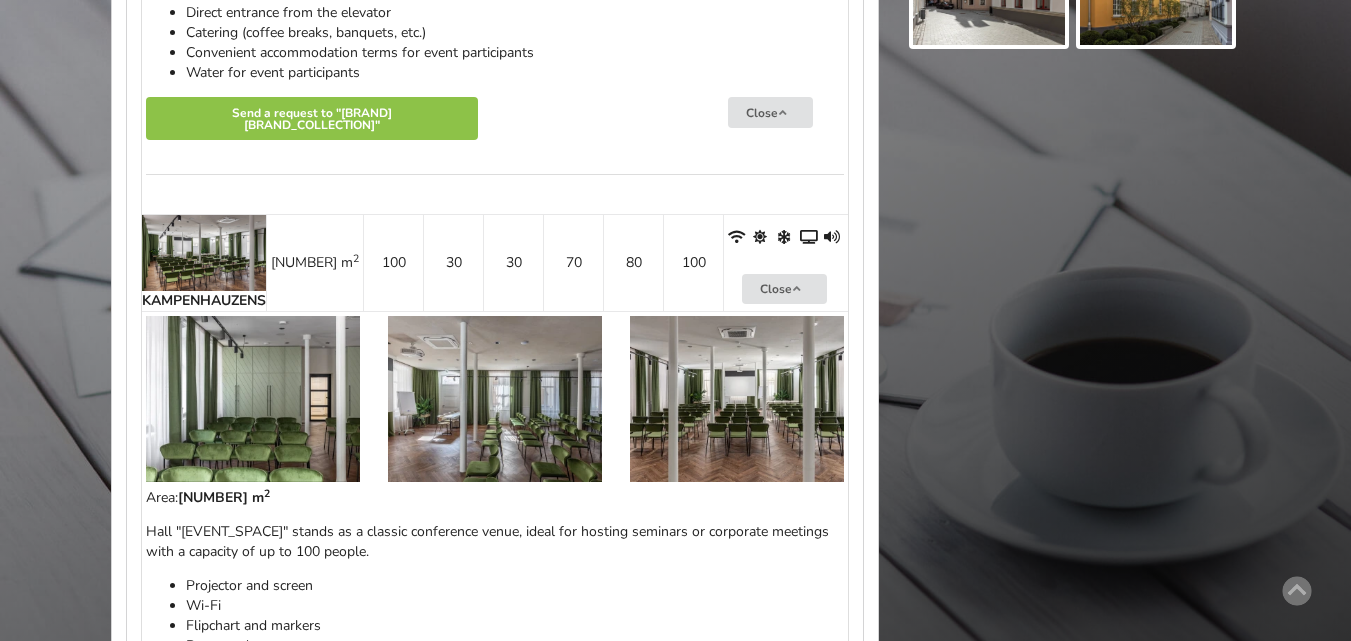 drag, startPoint x: 967, startPoint y: 252, endPoint x: 960, endPoint y: 260, distance: 10.630146 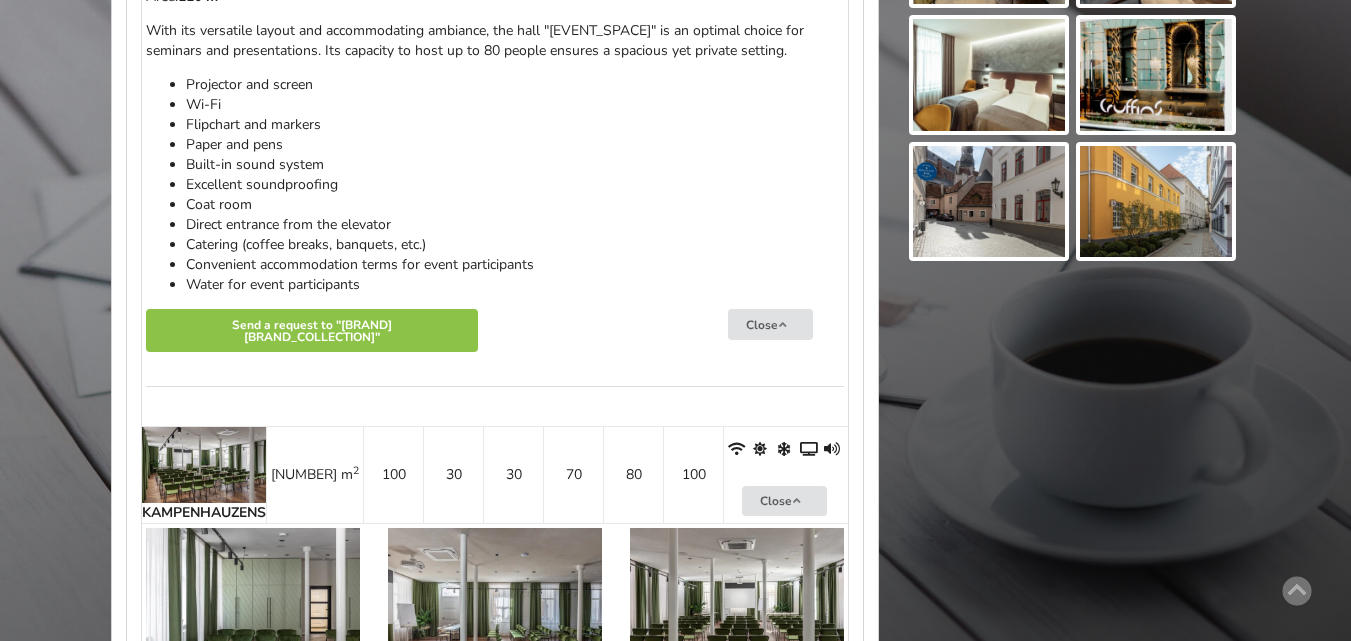 scroll, scrollTop: 1400, scrollLeft: 0, axis: vertical 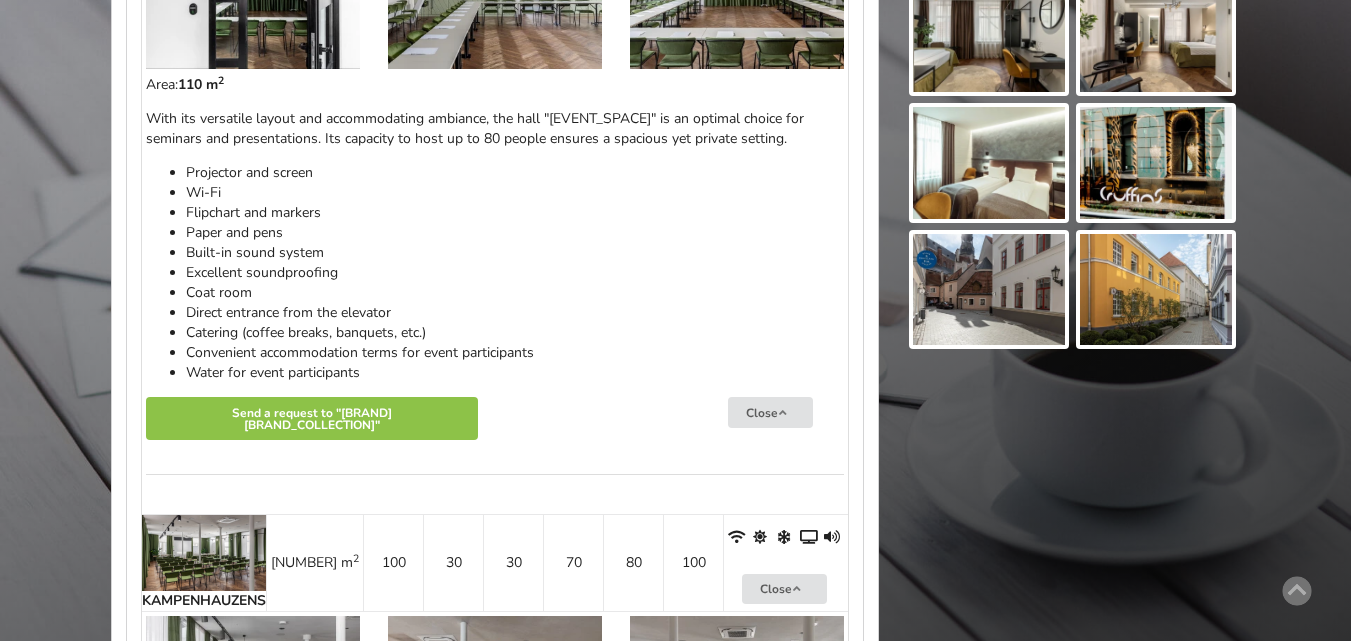 drag, startPoint x: 336, startPoint y: 232, endPoint x: 440, endPoint y: 434, distance: 227.20035 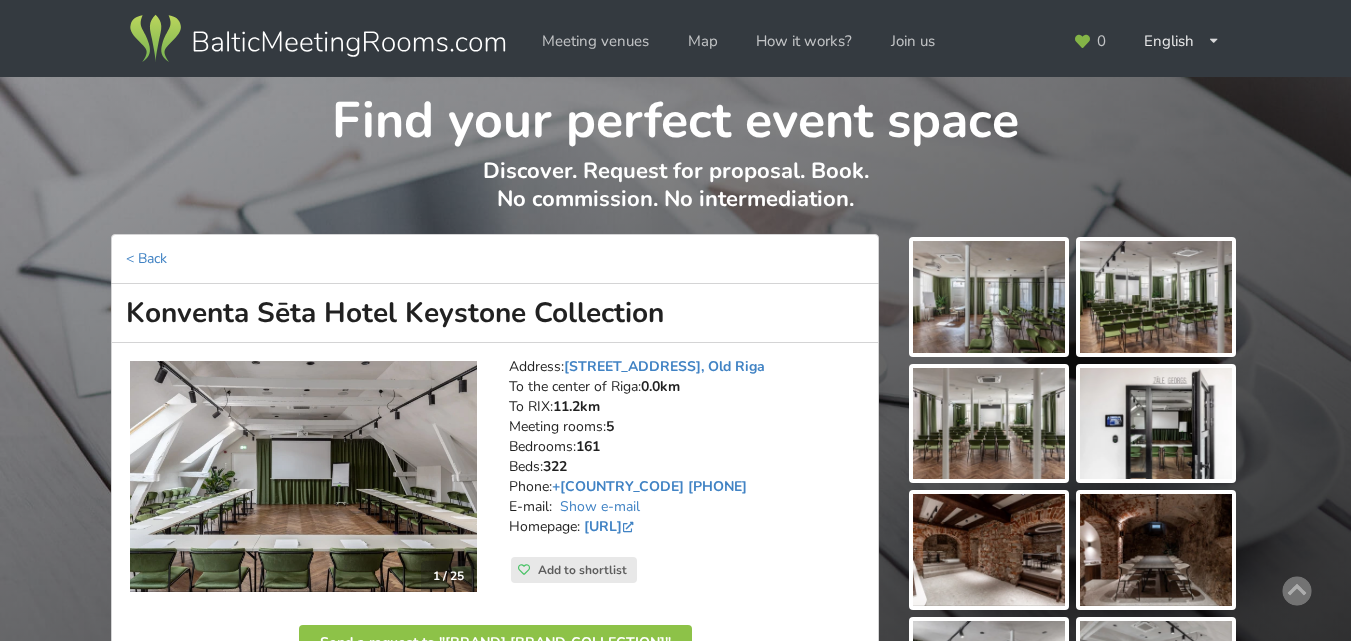 scroll, scrollTop: 0, scrollLeft: 0, axis: both 